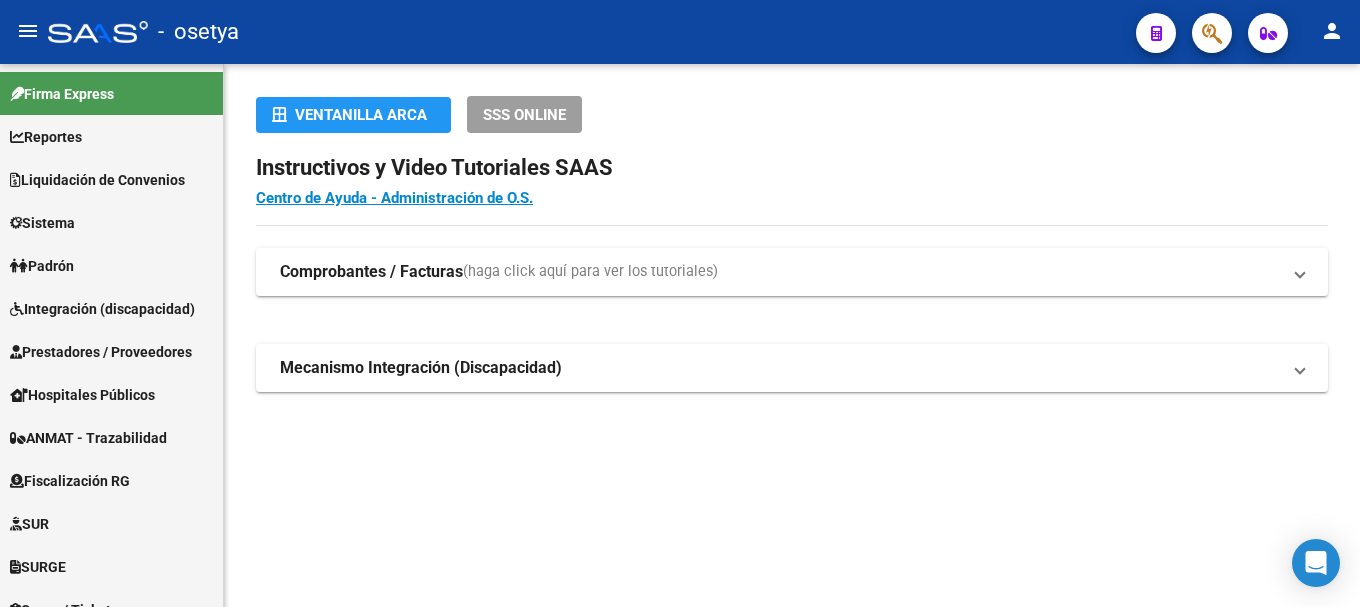 scroll, scrollTop: 0, scrollLeft: 0, axis: both 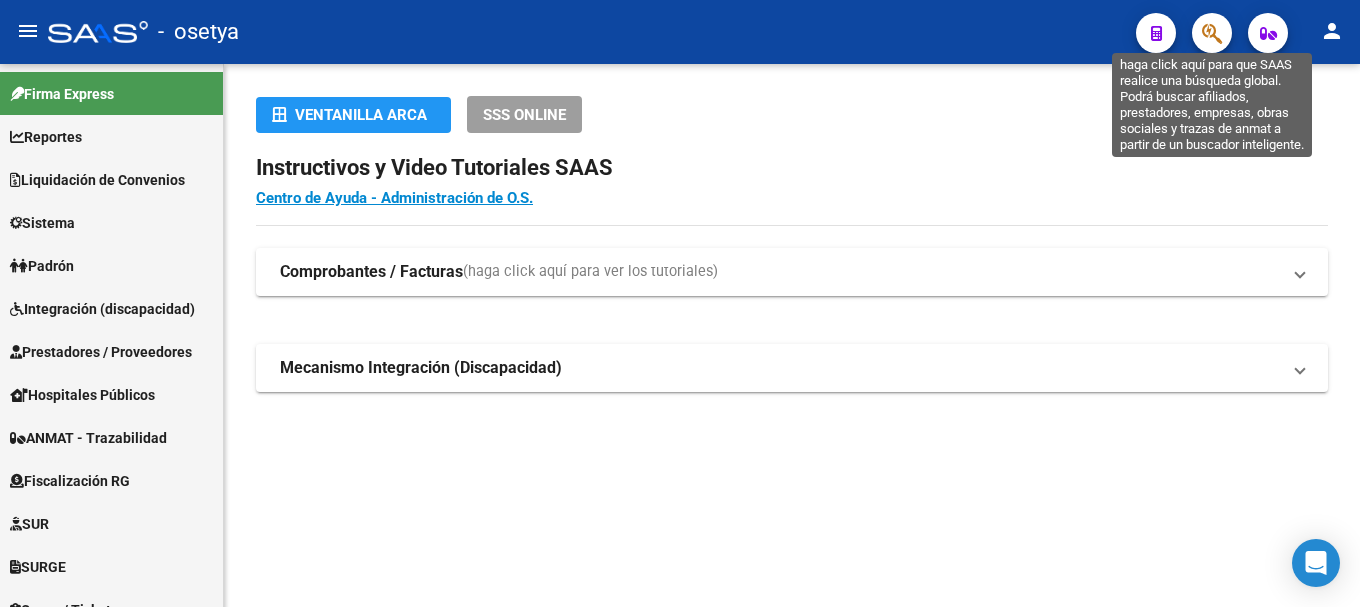 click 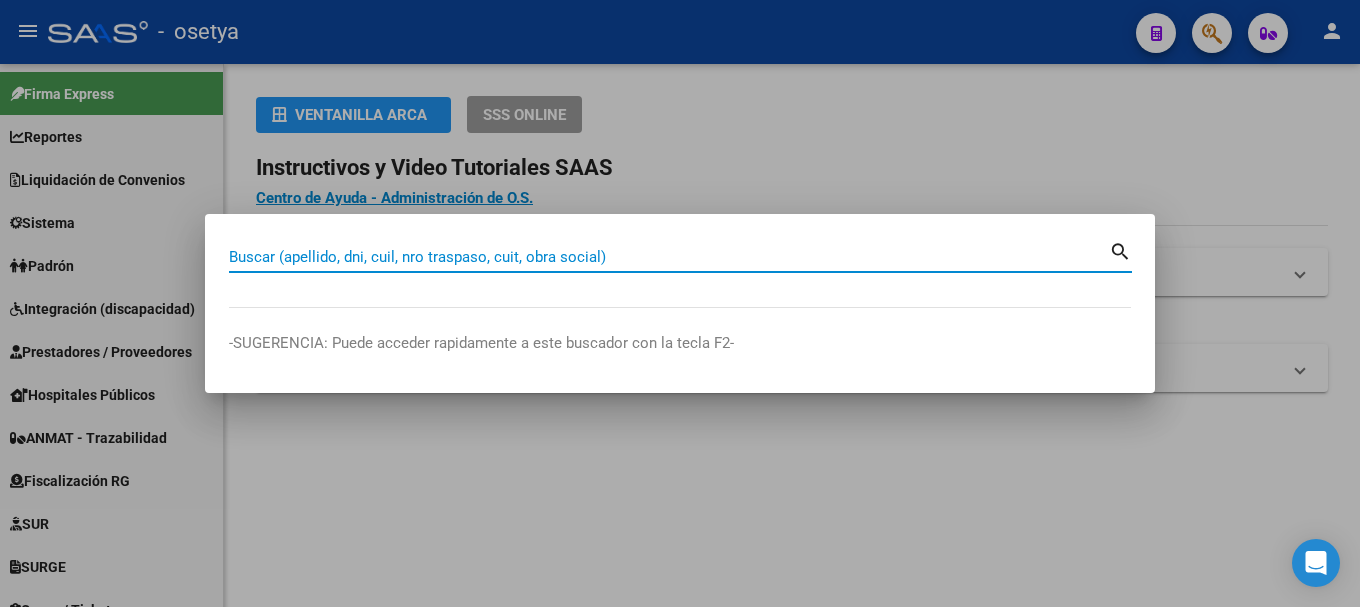 paste on "[CUIL]" 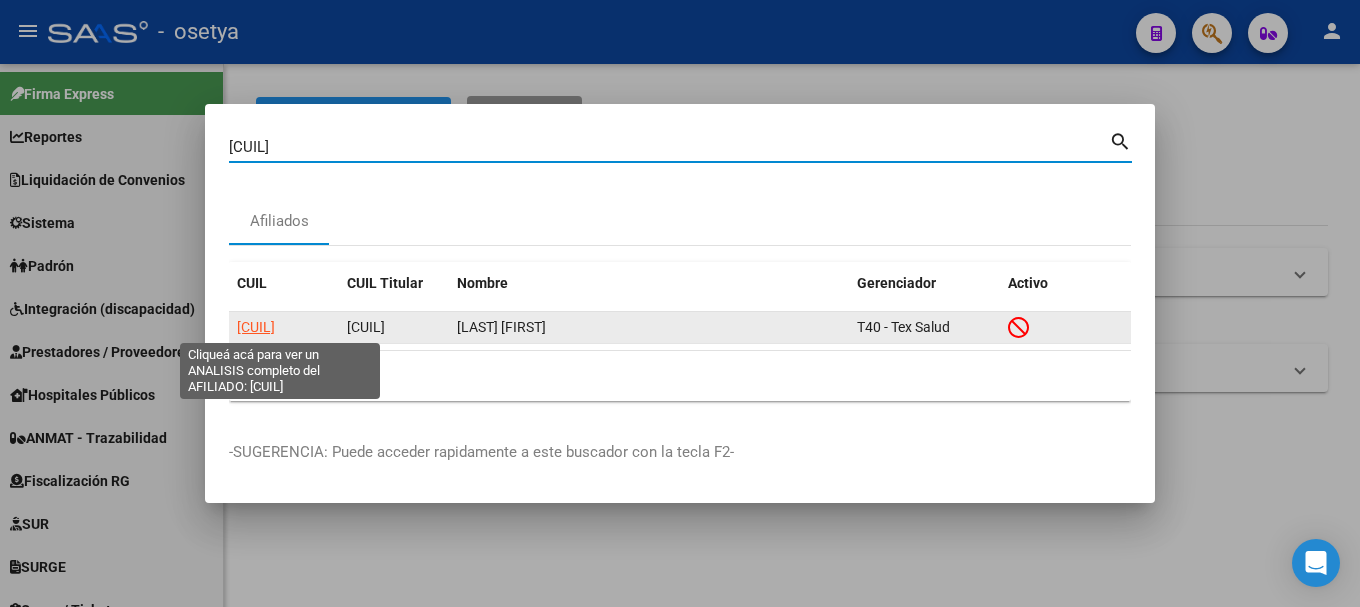 click on "[CUIL]" 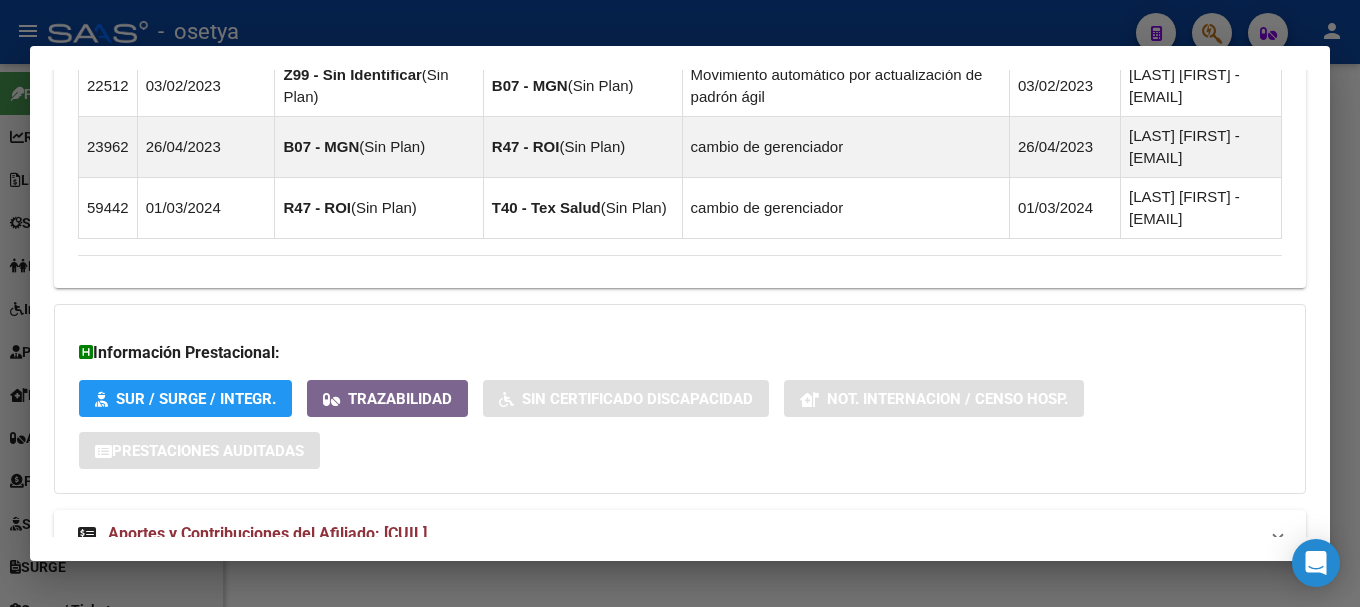 scroll, scrollTop: 1720, scrollLeft: 0, axis: vertical 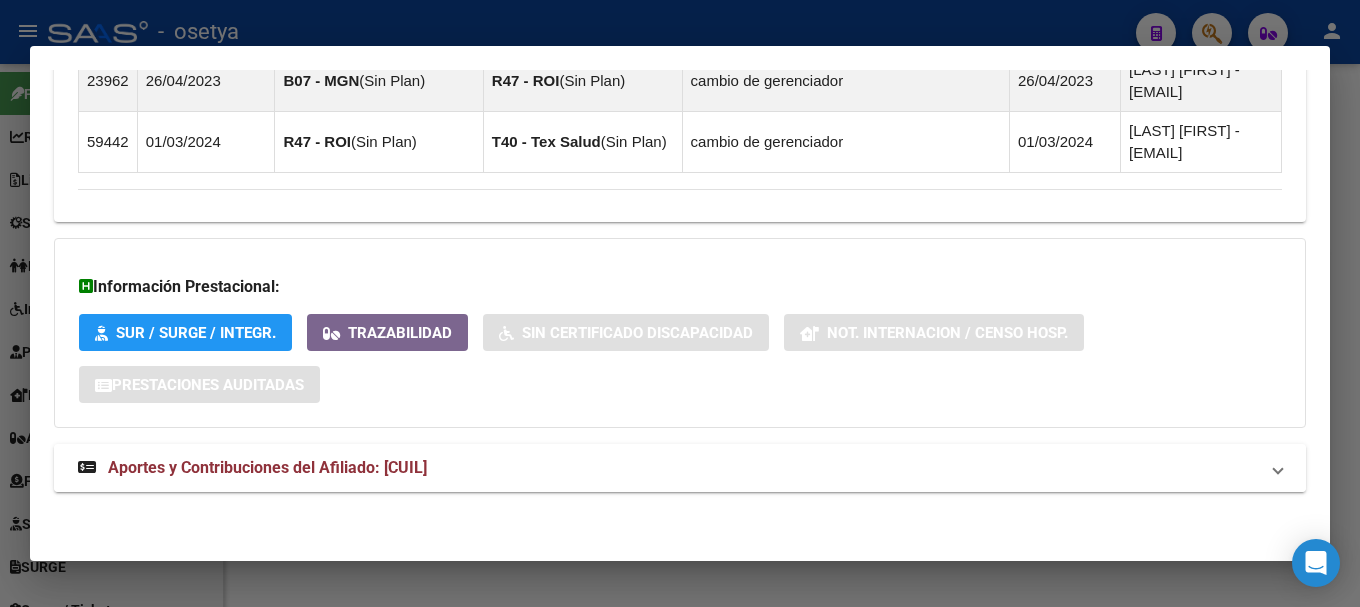 click on "Aportes y Contribuciones del Afiliado: [CUIL]" at bounding box center [267, 467] 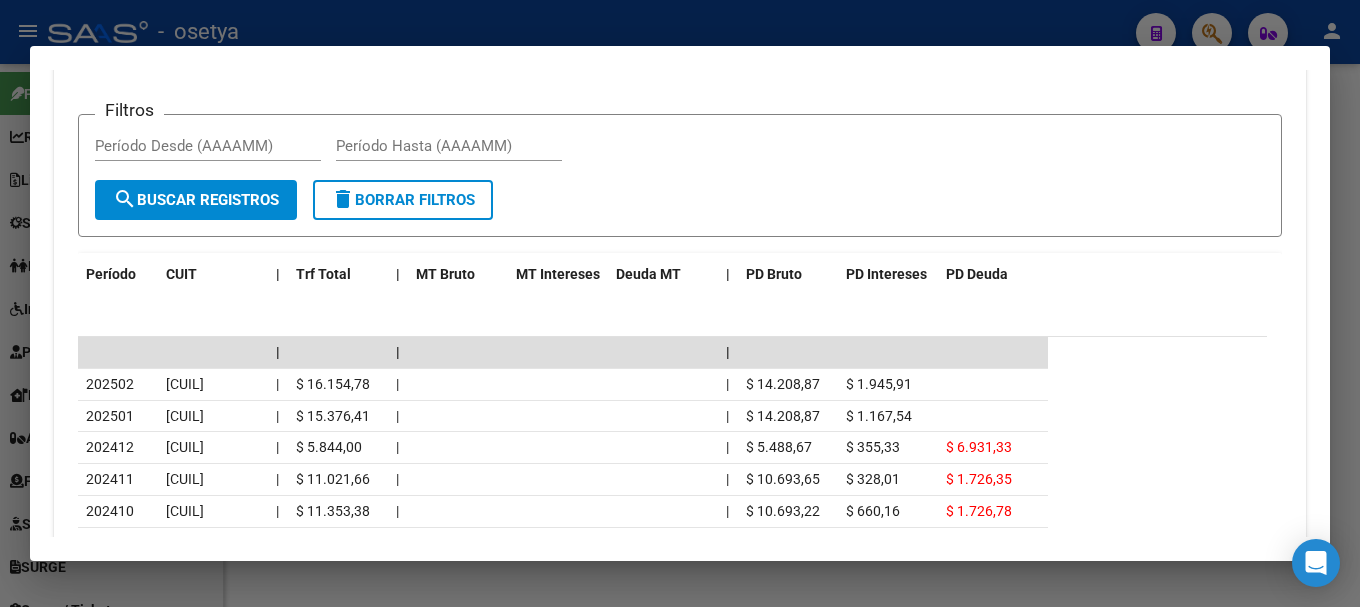 scroll, scrollTop: 2318, scrollLeft: 0, axis: vertical 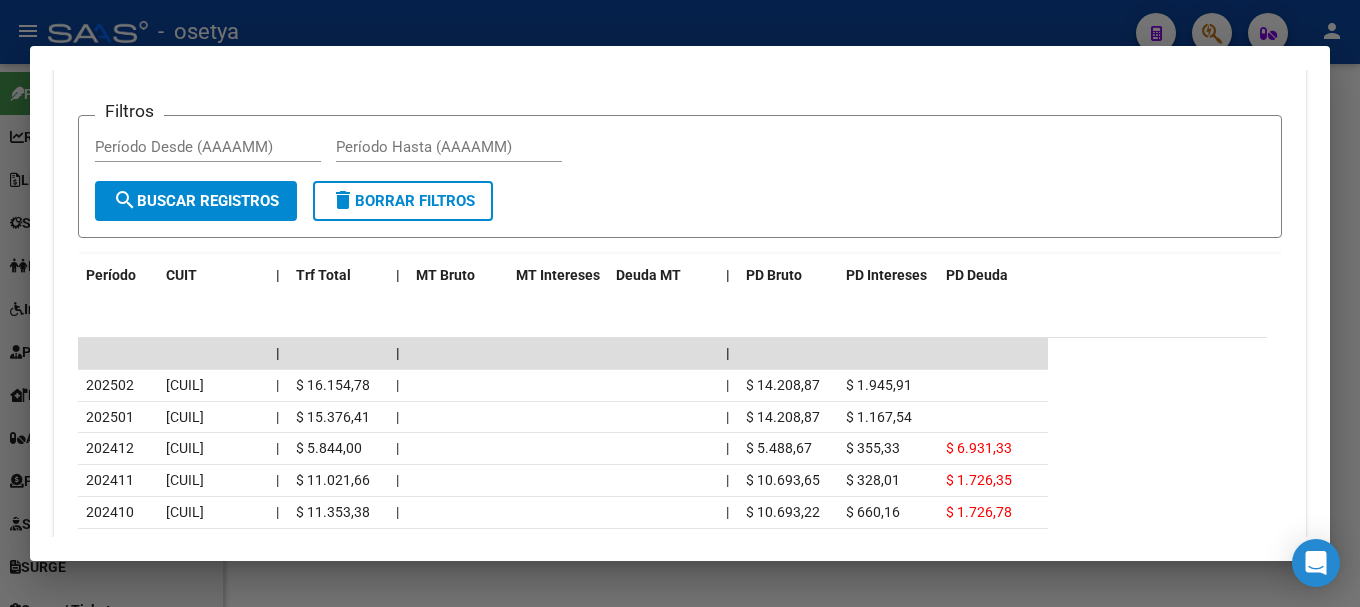 click at bounding box center [680, 303] 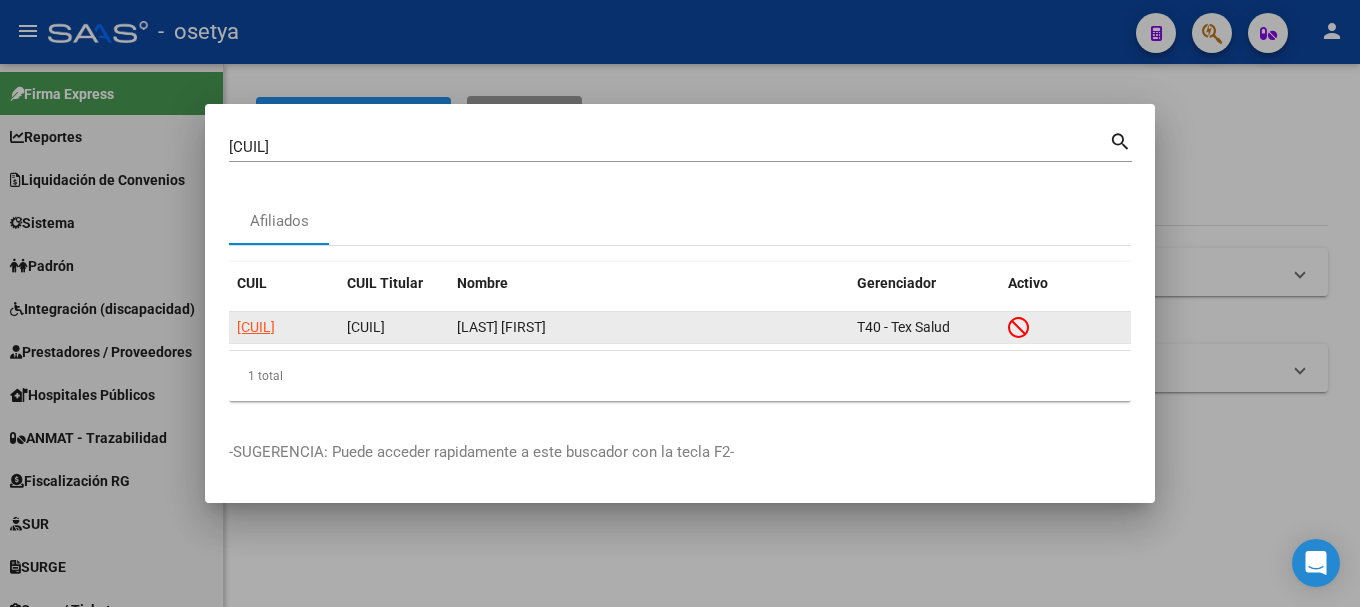 click on "[CUIL]" 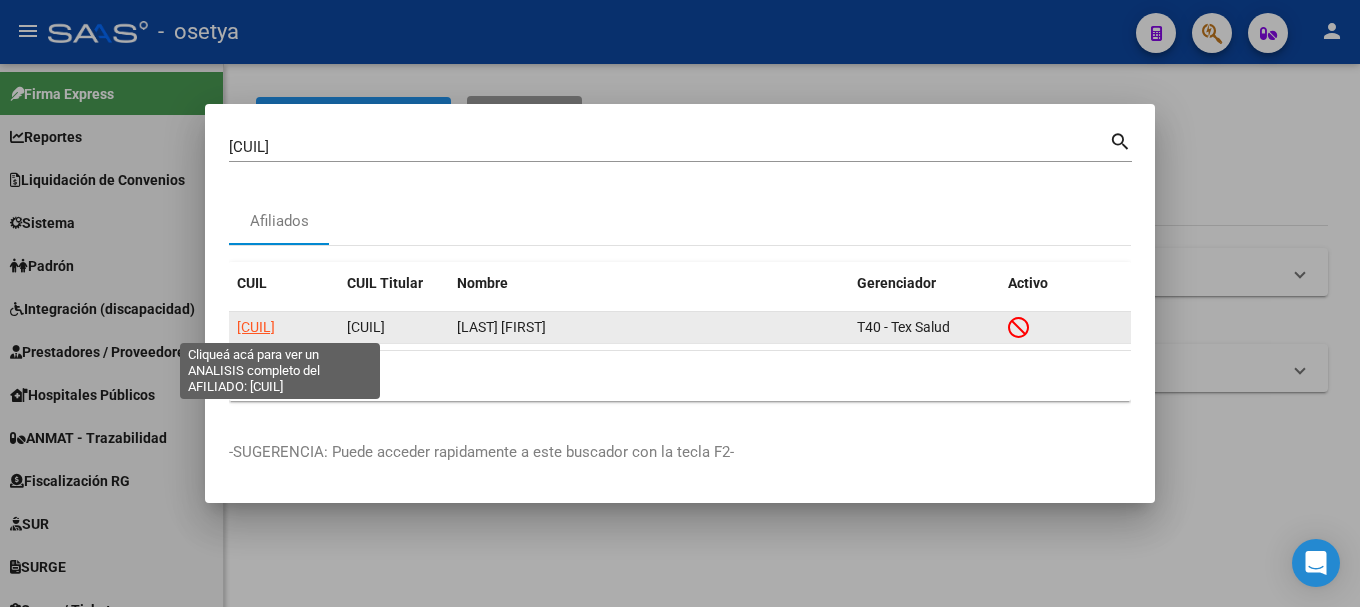 click on "[CUIL]" 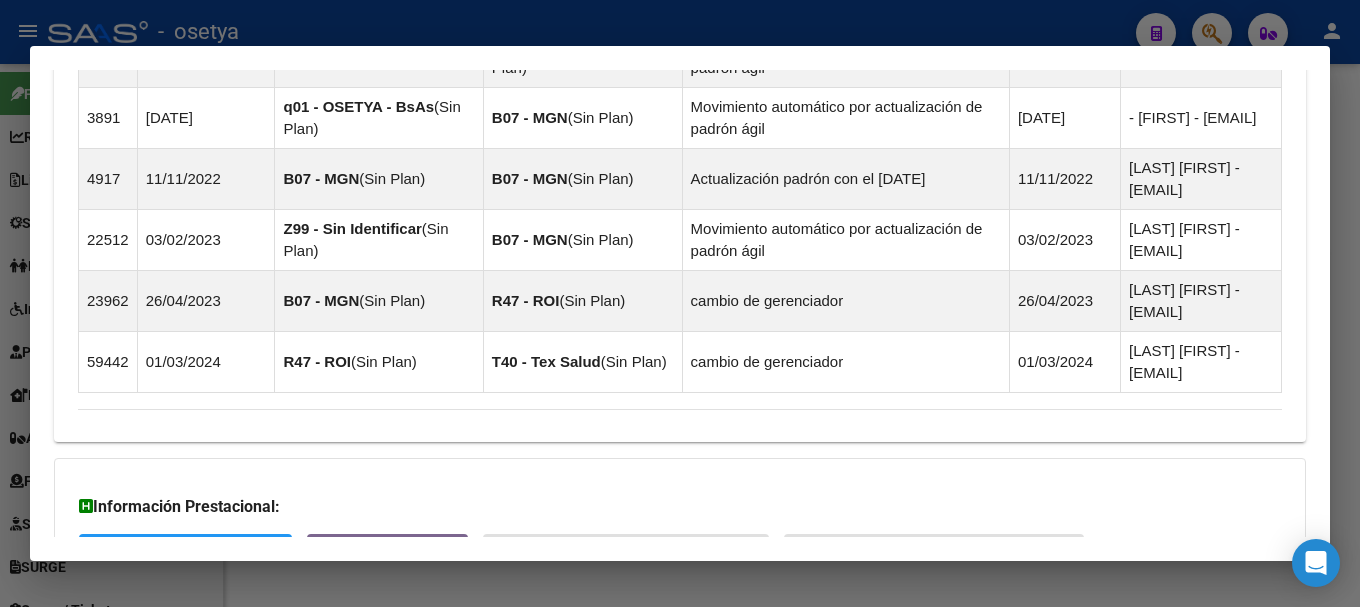 scroll, scrollTop: 1720, scrollLeft: 0, axis: vertical 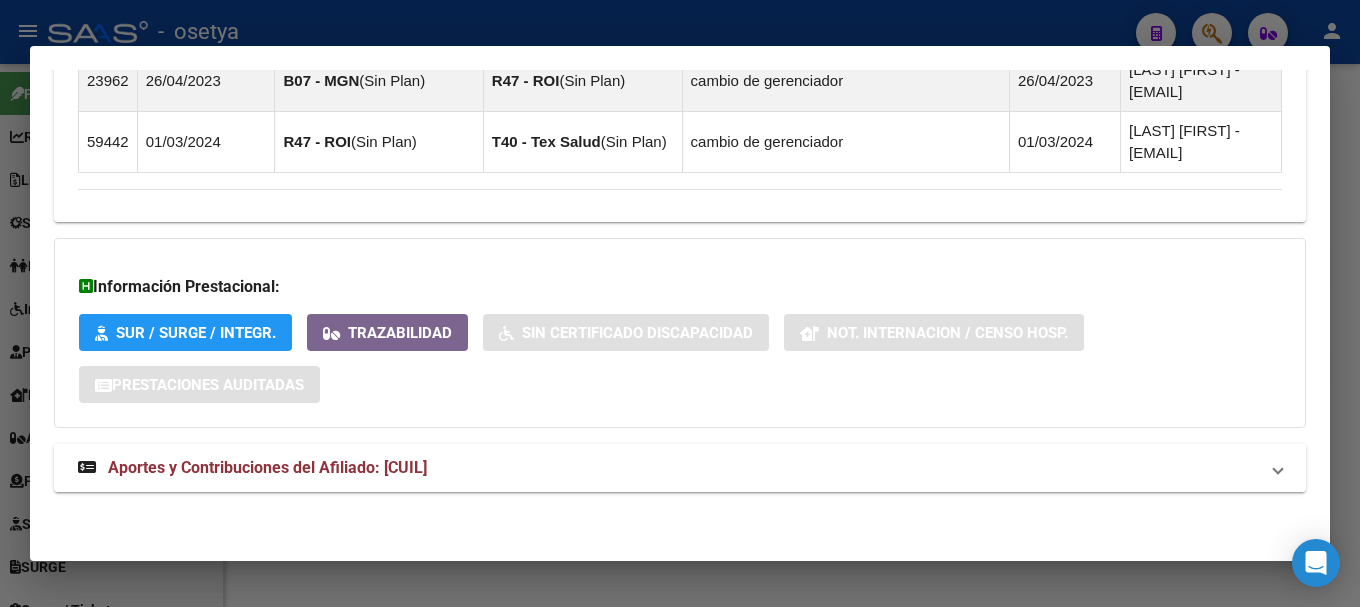click on "Aportes y Contribuciones del Afiliado: [CUIL]" at bounding box center (680, 468) 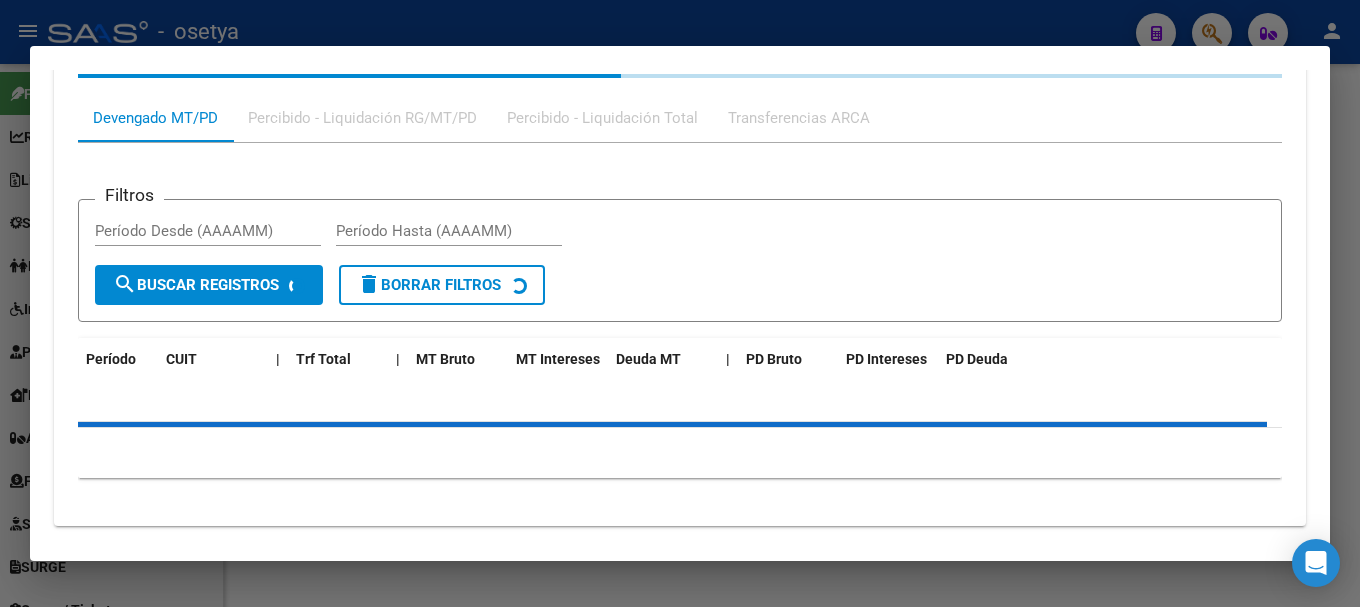 scroll, scrollTop: 2268, scrollLeft: 0, axis: vertical 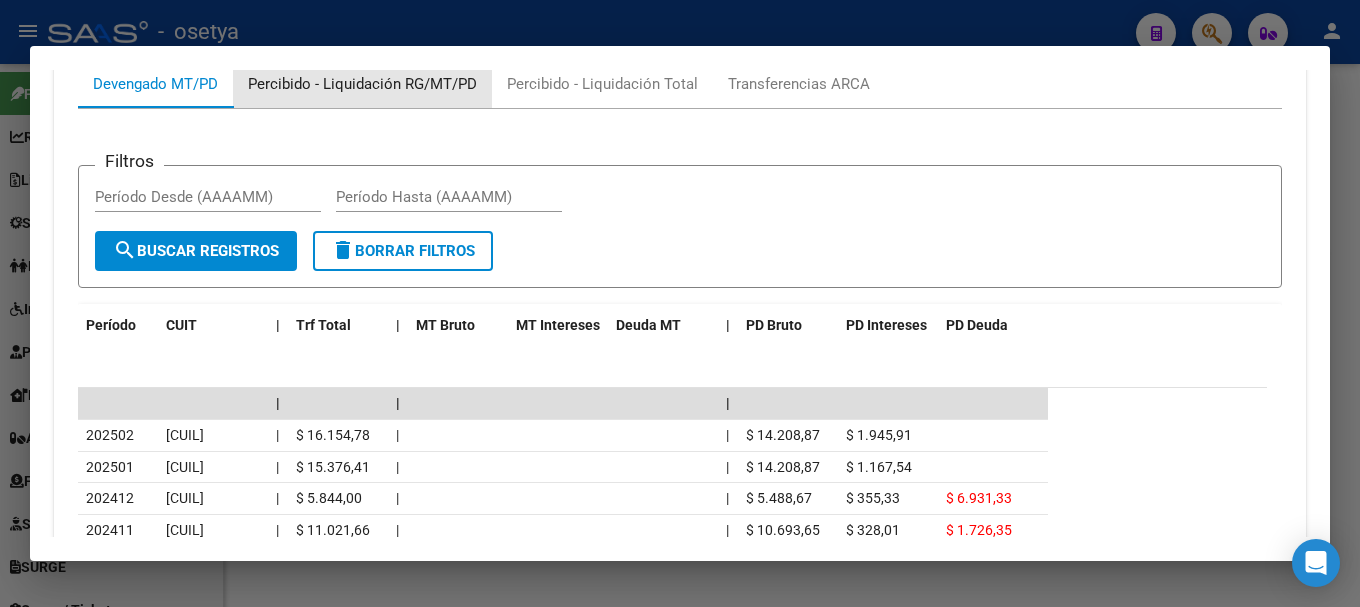 click on "Percibido - Liquidación RG/MT/PD" at bounding box center [362, 84] 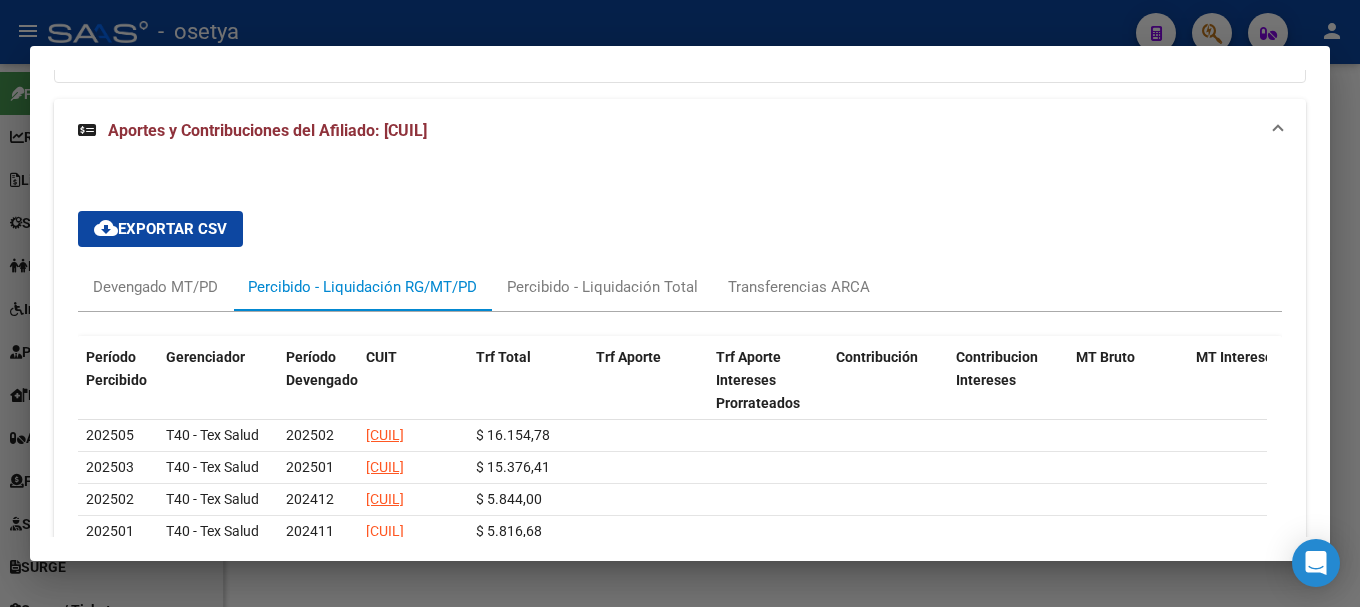 scroll, scrollTop: 2268, scrollLeft: 0, axis: vertical 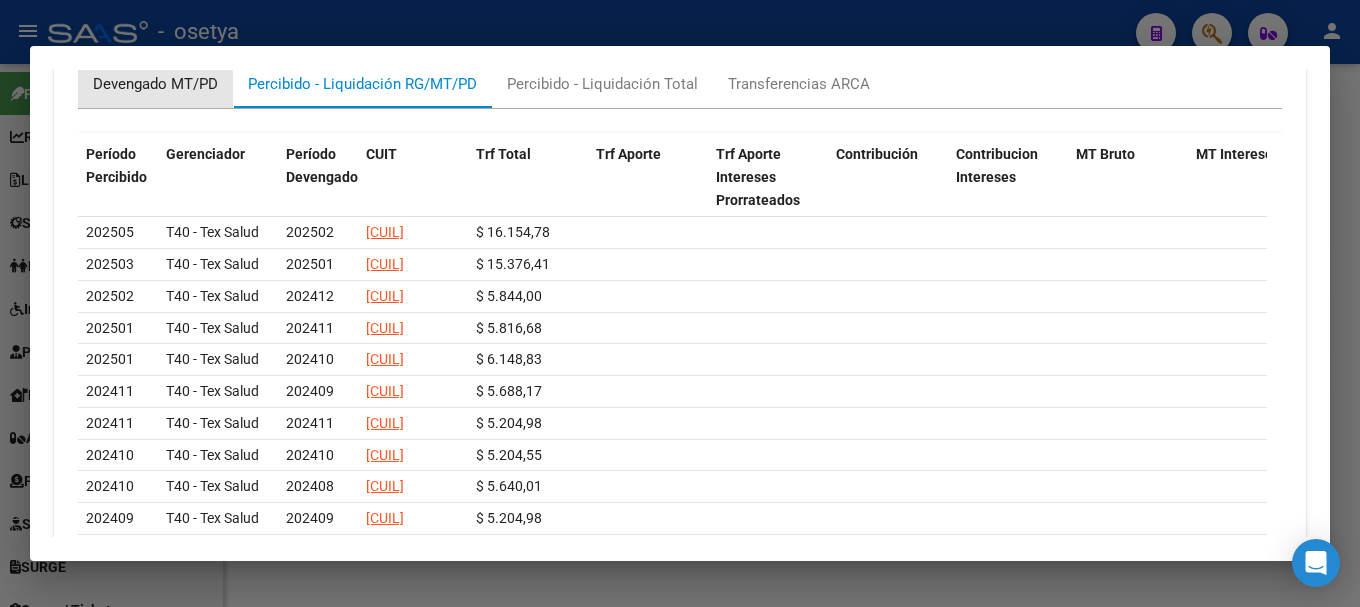 click on "Devengado MT/PD" at bounding box center (155, 84) 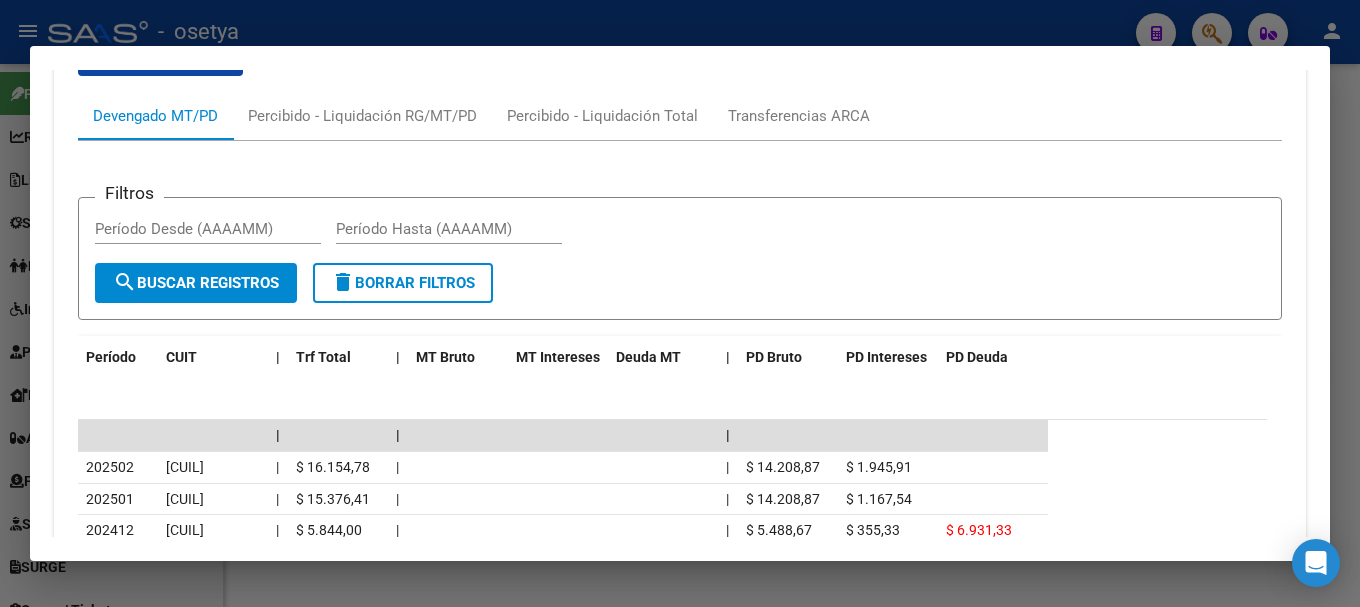 scroll, scrollTop: 2268, scrollLeft: 0, axis: vertical 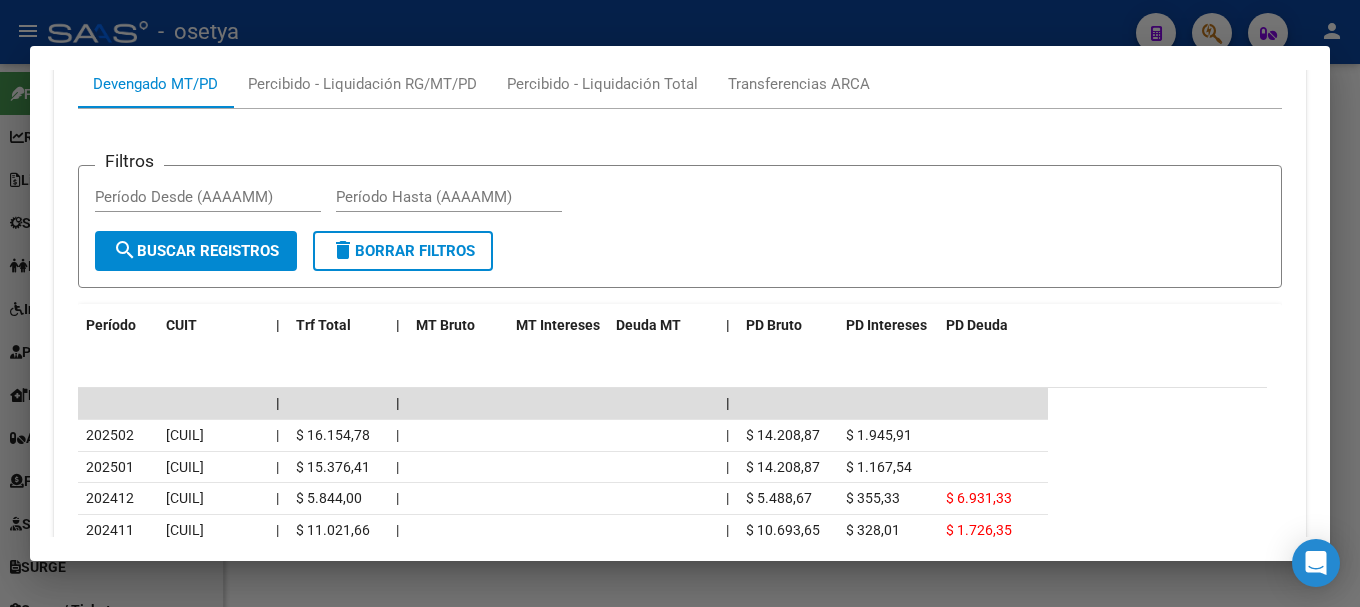 click at bounding box center (680, 303) 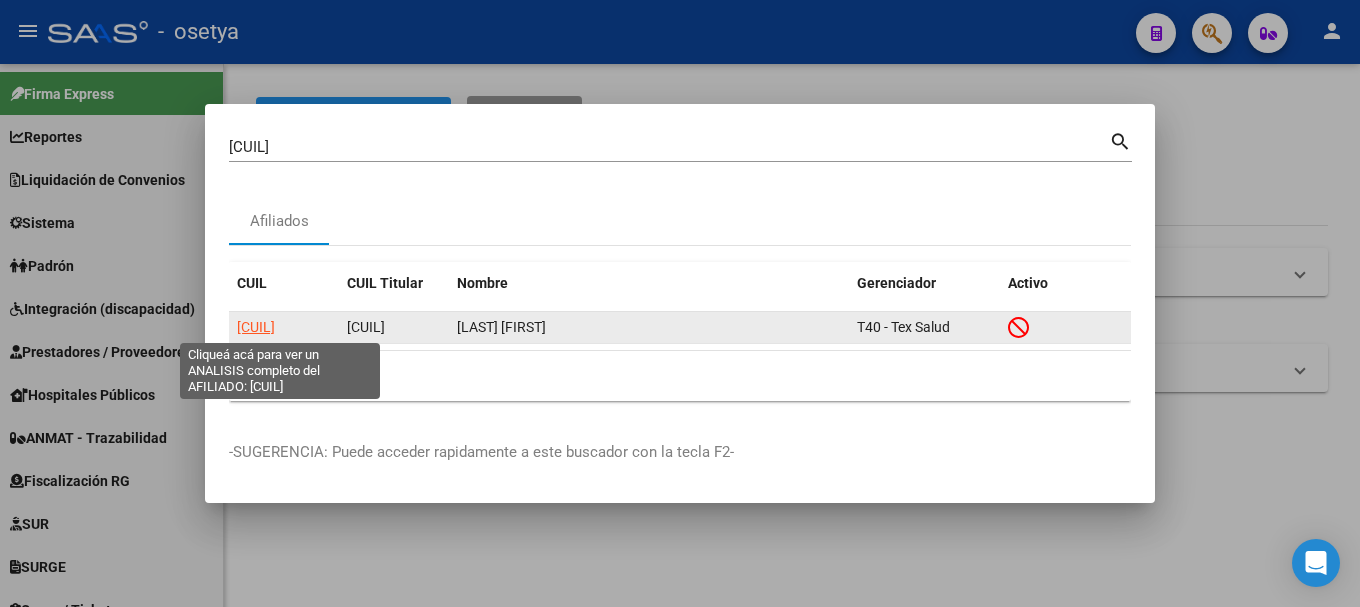 click on "[CUIL]" 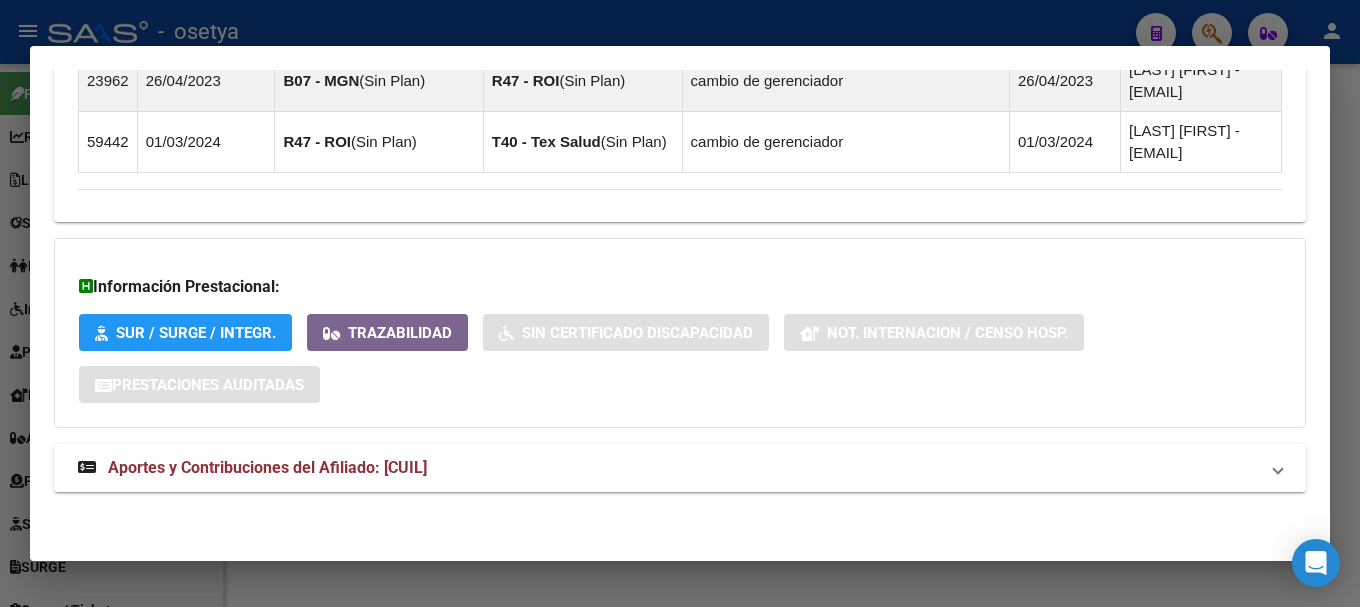 click on "Aportes y Contribuciones del Afiliado: [CUIL]" at bounding box center (680, 468) 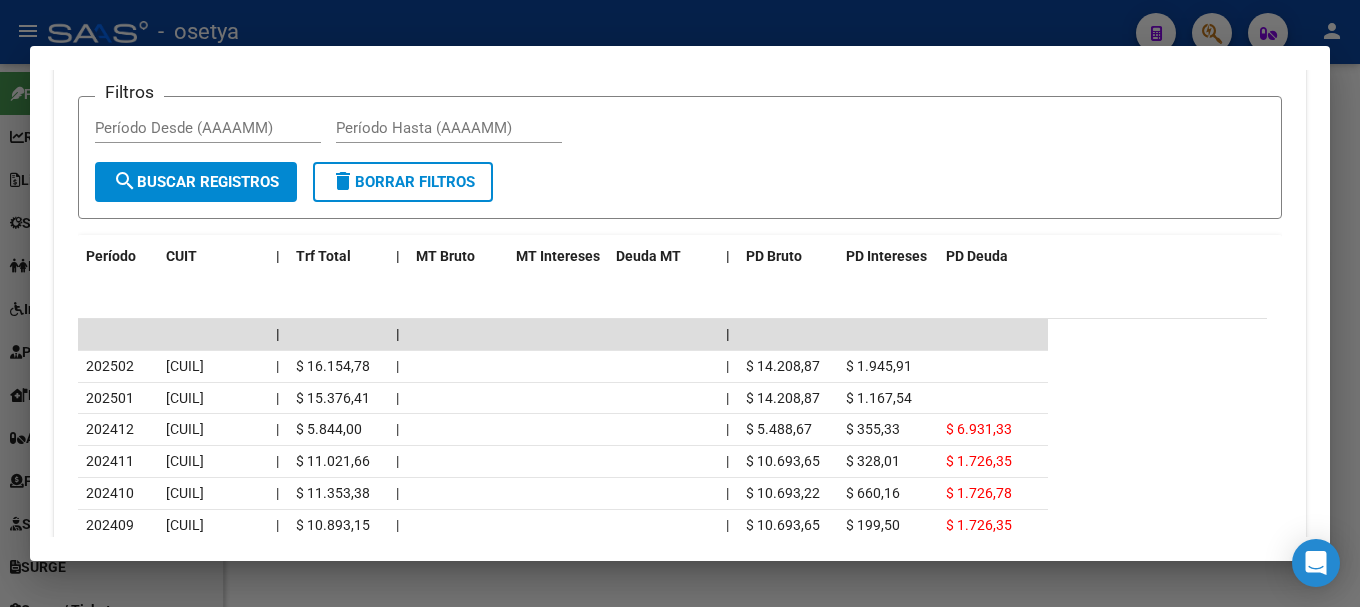 scroll, scrollTop: 2237, scrollLeft: 0, axis: vertical 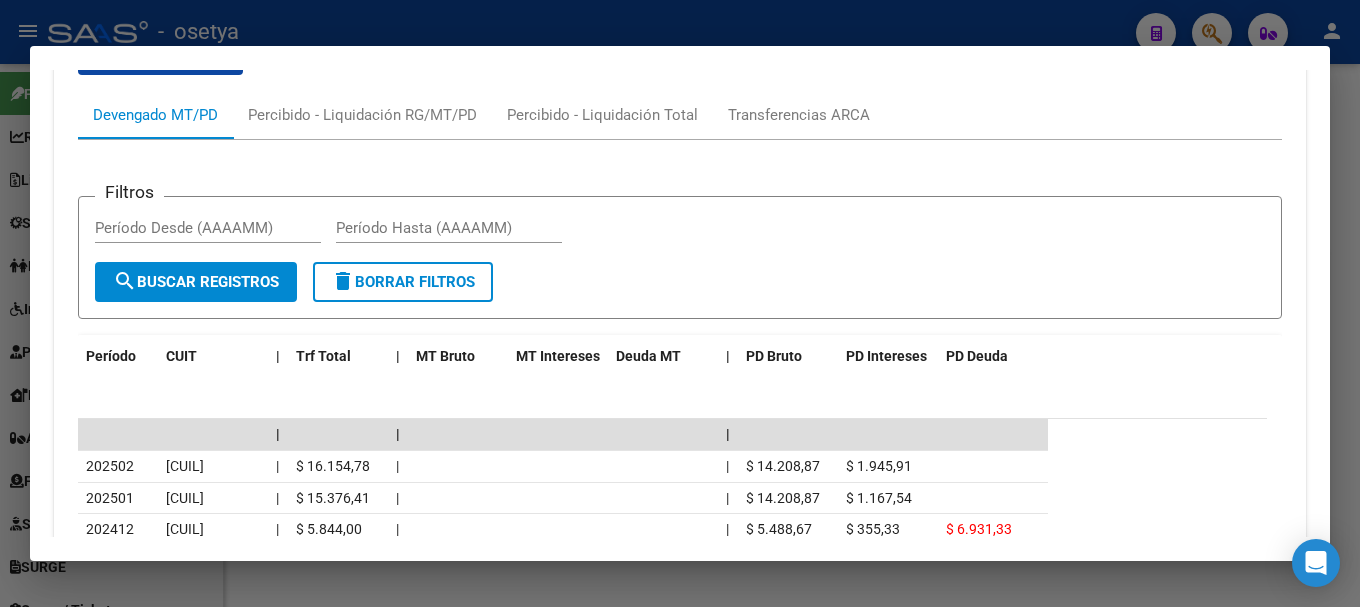 click at bounding box center [680, 303] 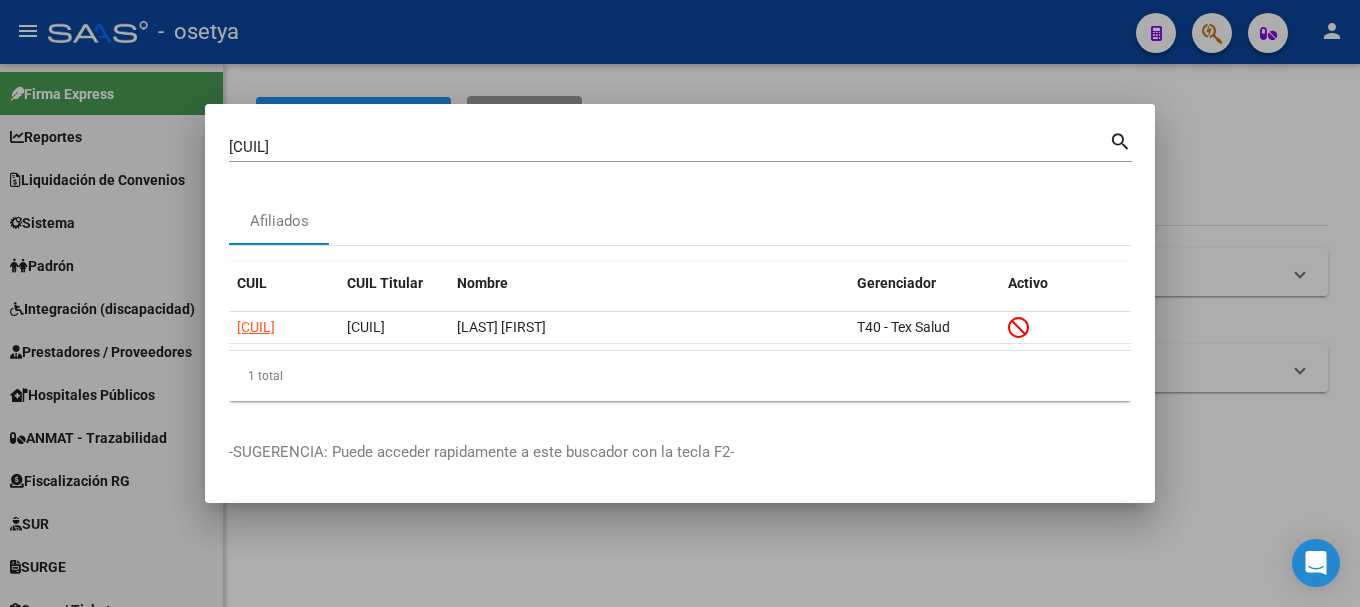 click on "[CUIL] Buscar (apellido, dni, cuil, nro traspaso, cuit, obra social)" at bounding box center (669, 147) 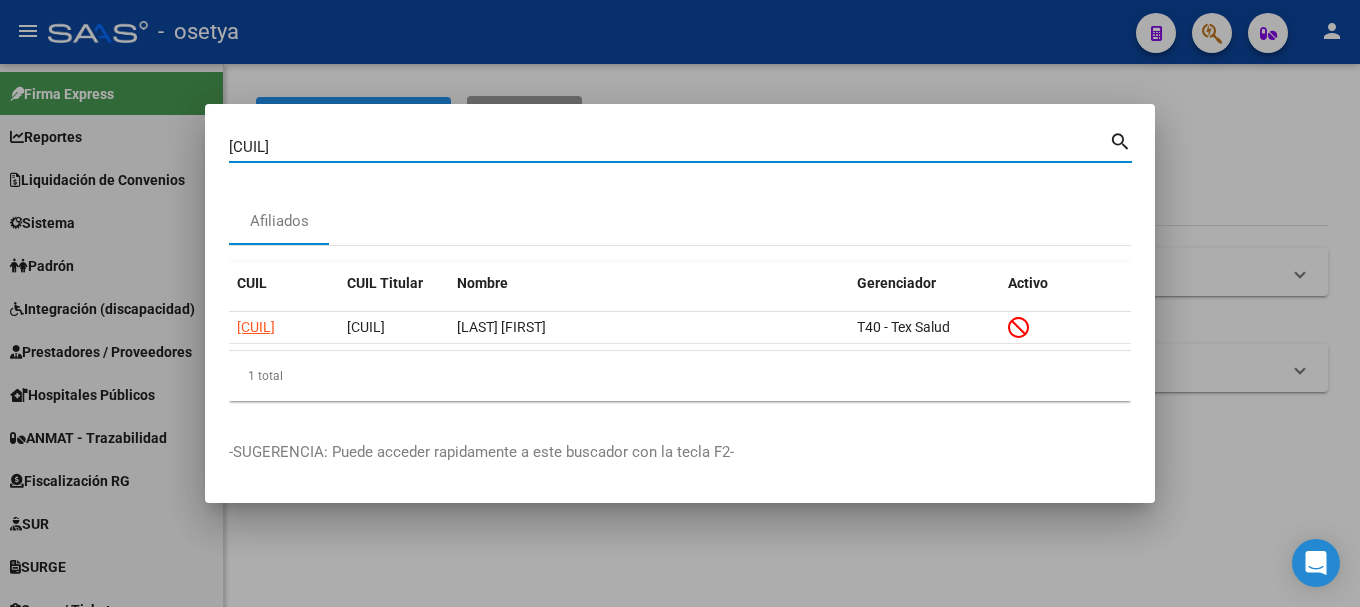 click on "[CUIL] Buscar (apellido, dni, cuil, nro traspaso, cuit, obra social)" at bounding box center (669, 147) 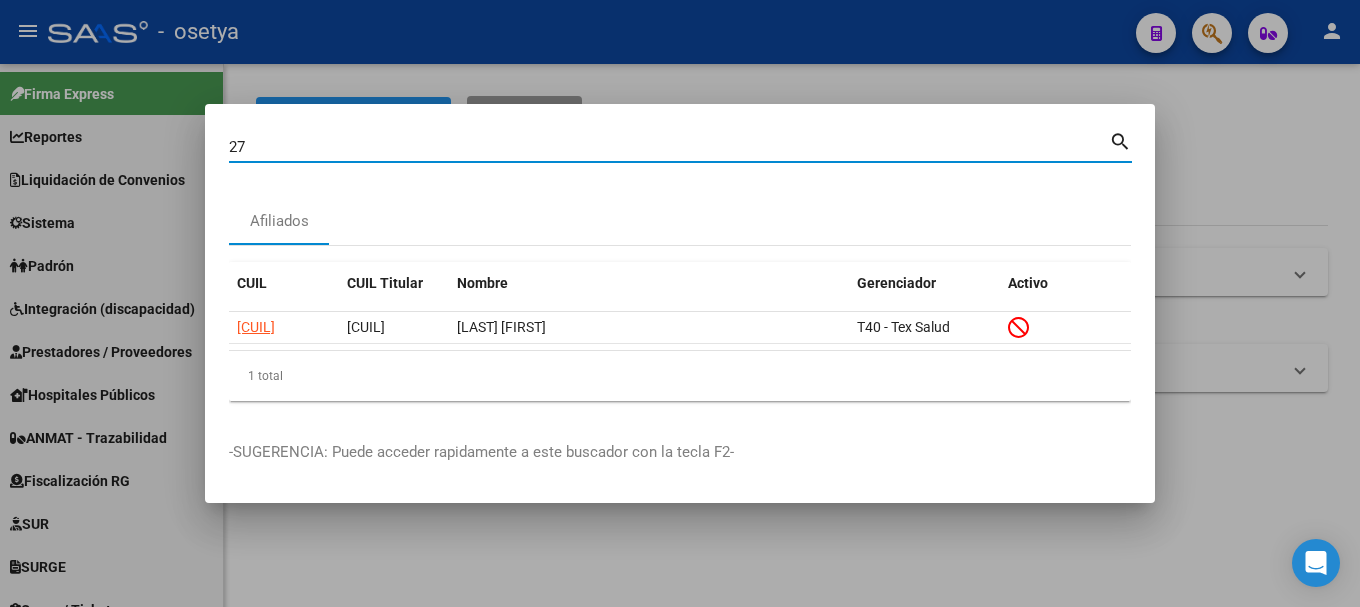 type on "2" 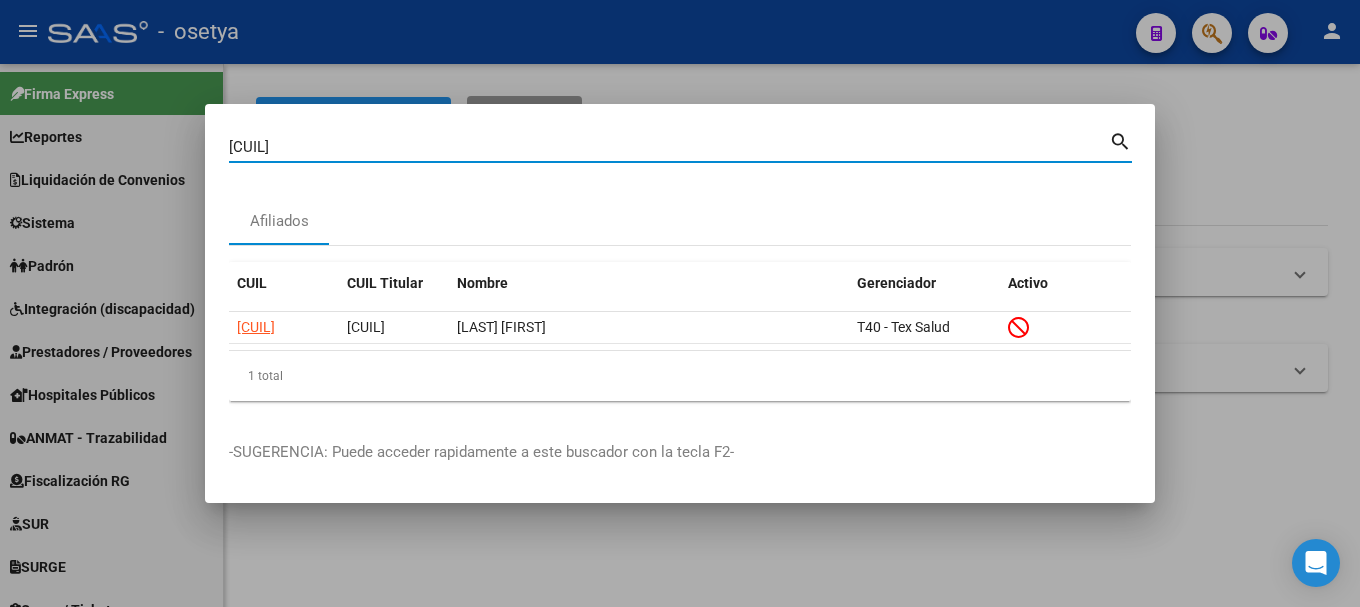 type on "[CUIL]" 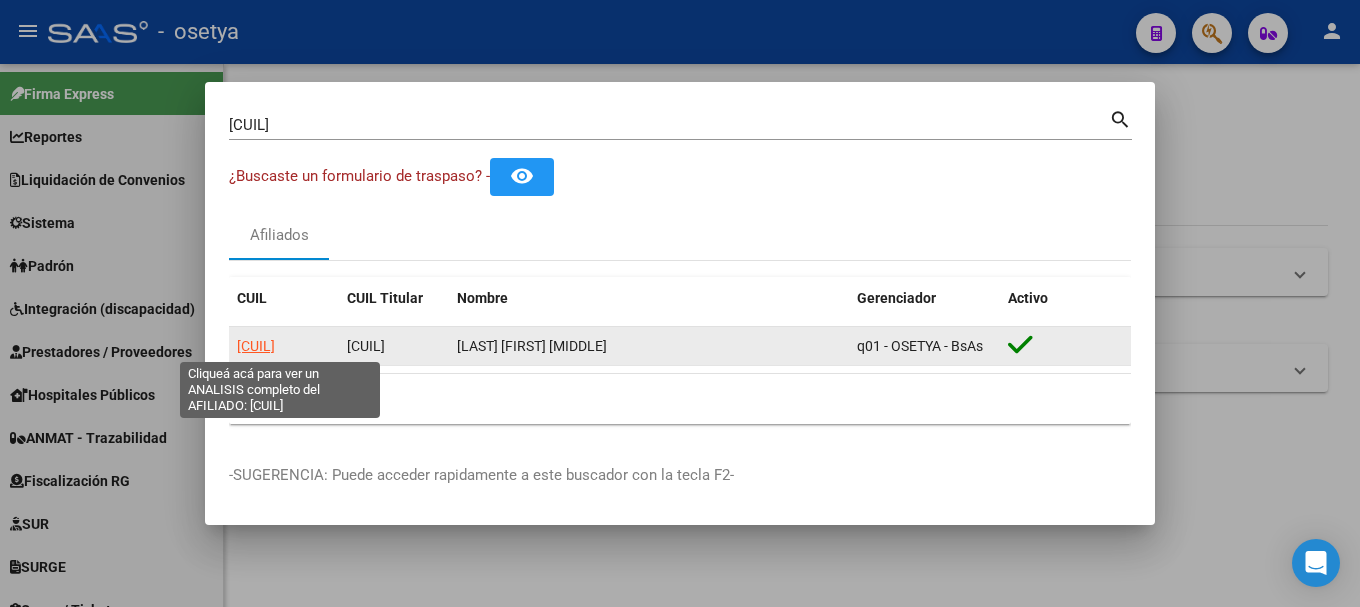 click on "[CUIL]" 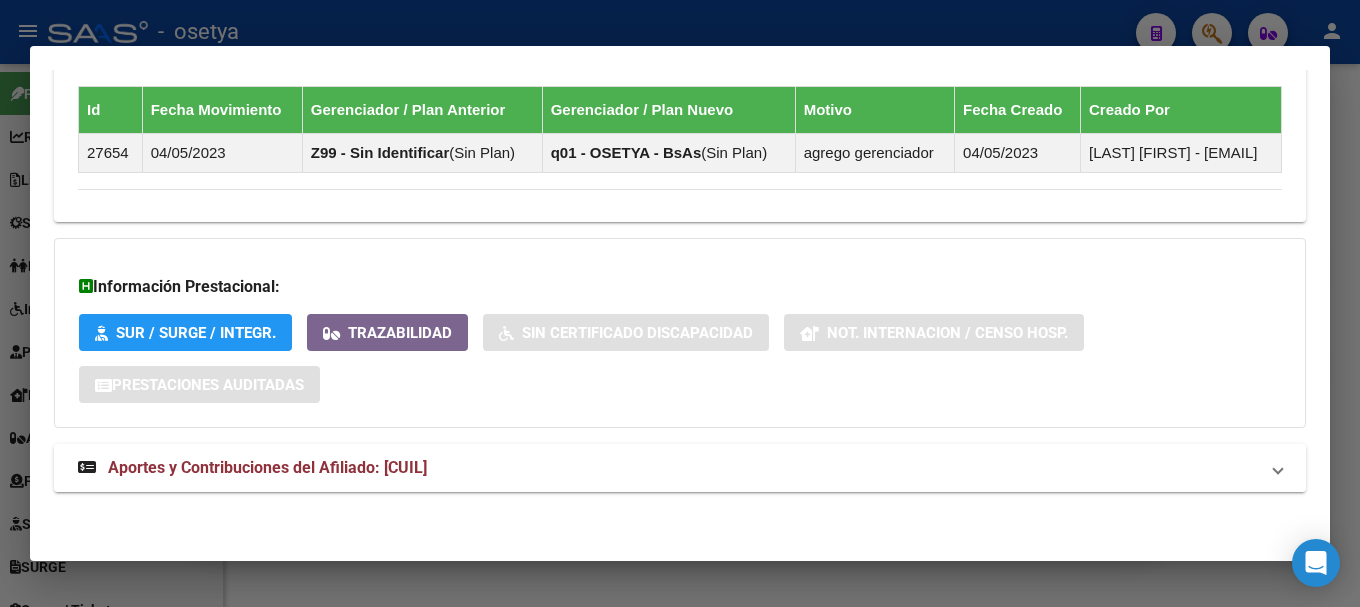click on "Aportes y Contribuciones del Afiliado: [CUIL]" at bounding box center [680, 468] 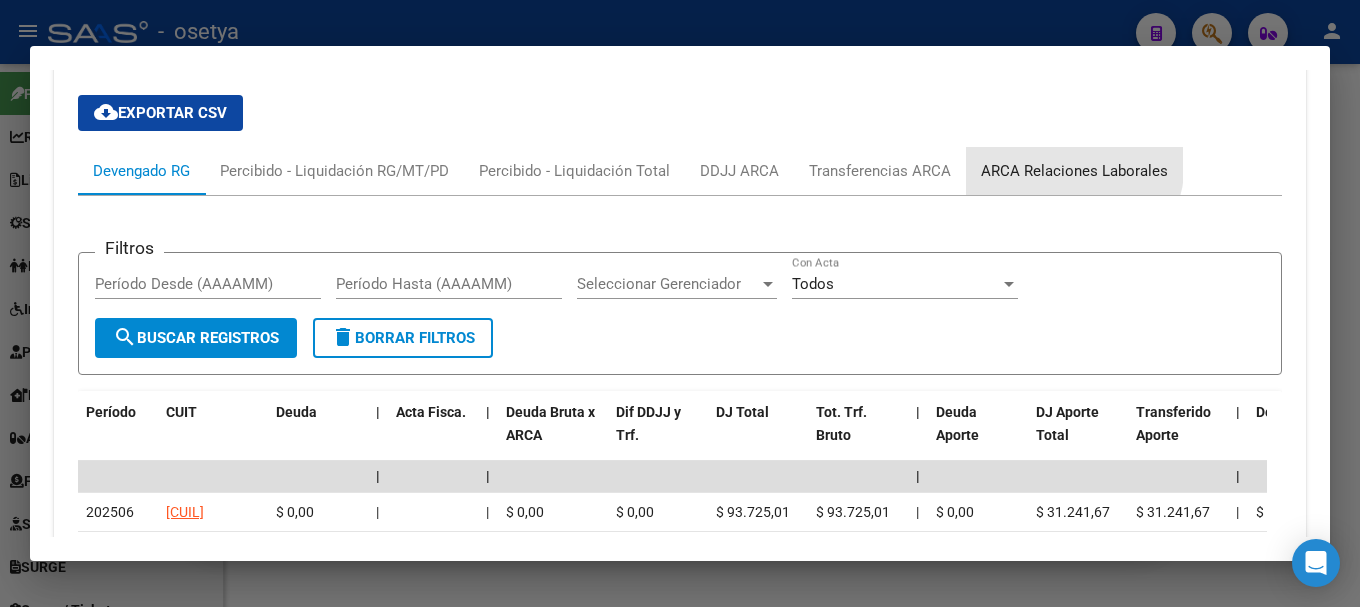 click on "ARCA Relaciones Laborales" at bounding box center (1074, 171) 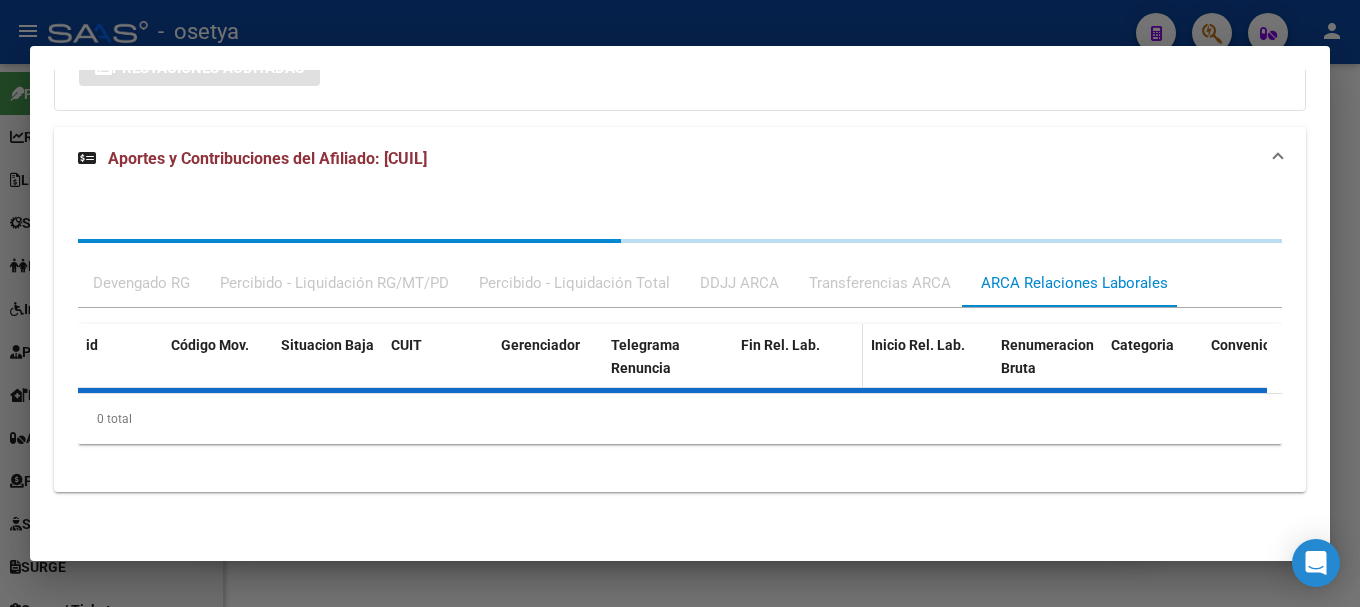 scroll, scrollTop: 1755, scrollLeft: 0, axis: vertical 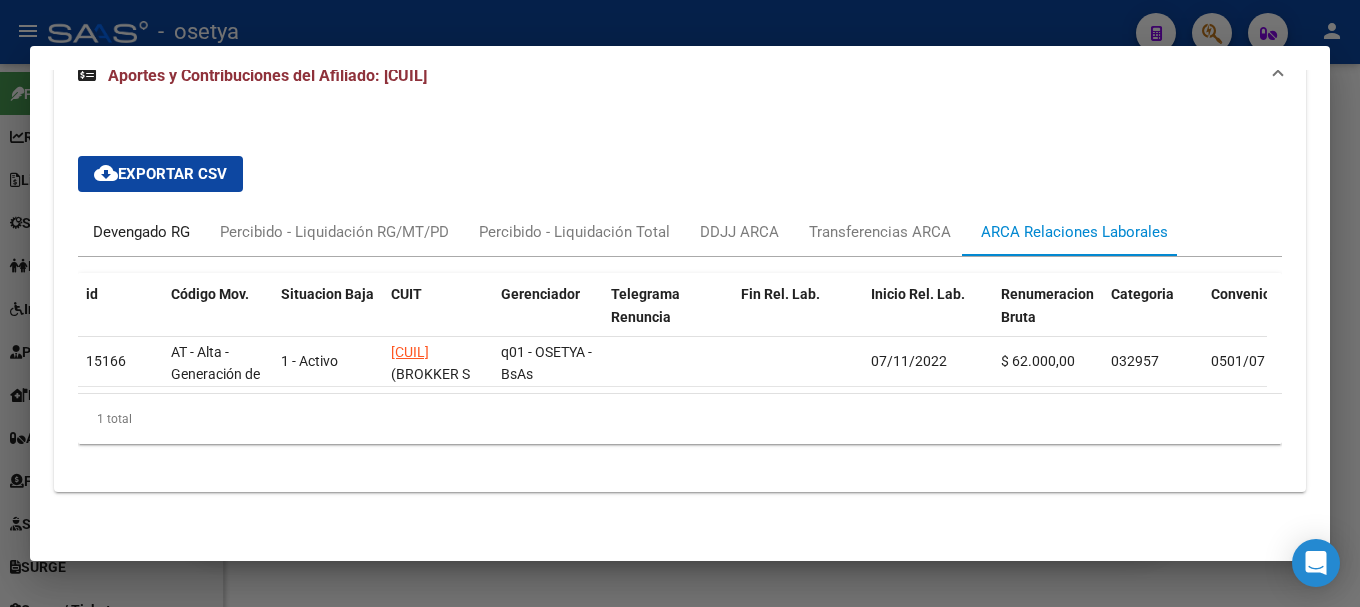 click on "Devengado RG" at bounding box center (141, 232) 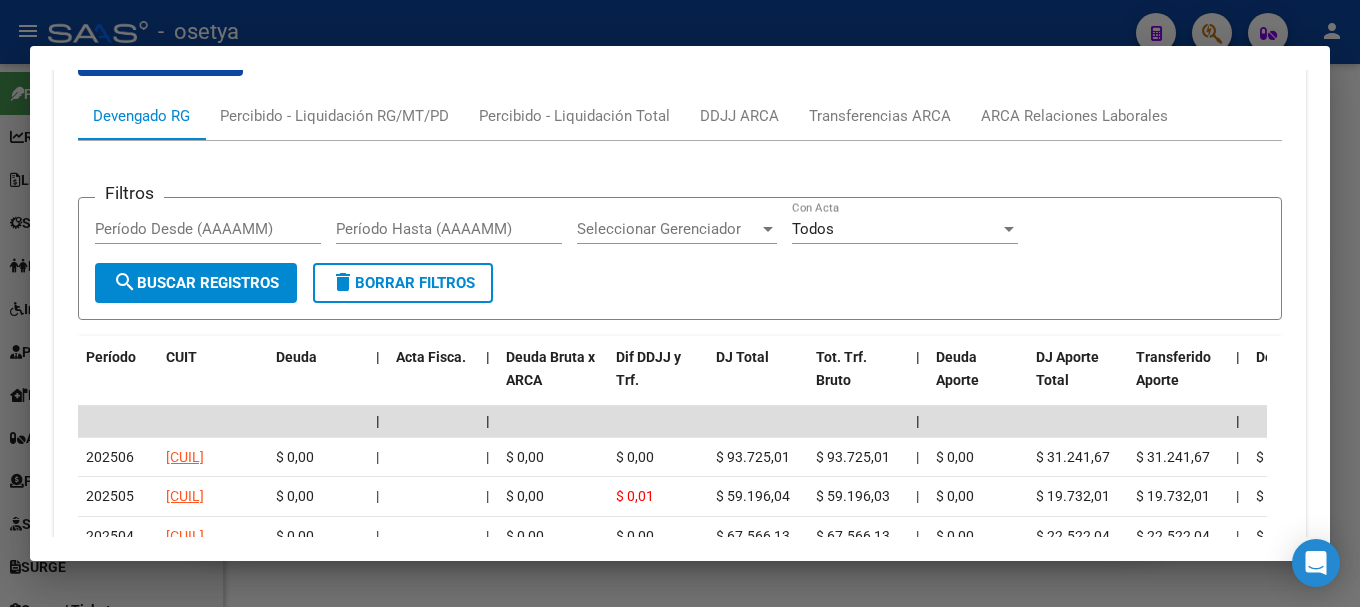 scroll, scrollTop: 1919, scrollLeft: 0, axis: vertical 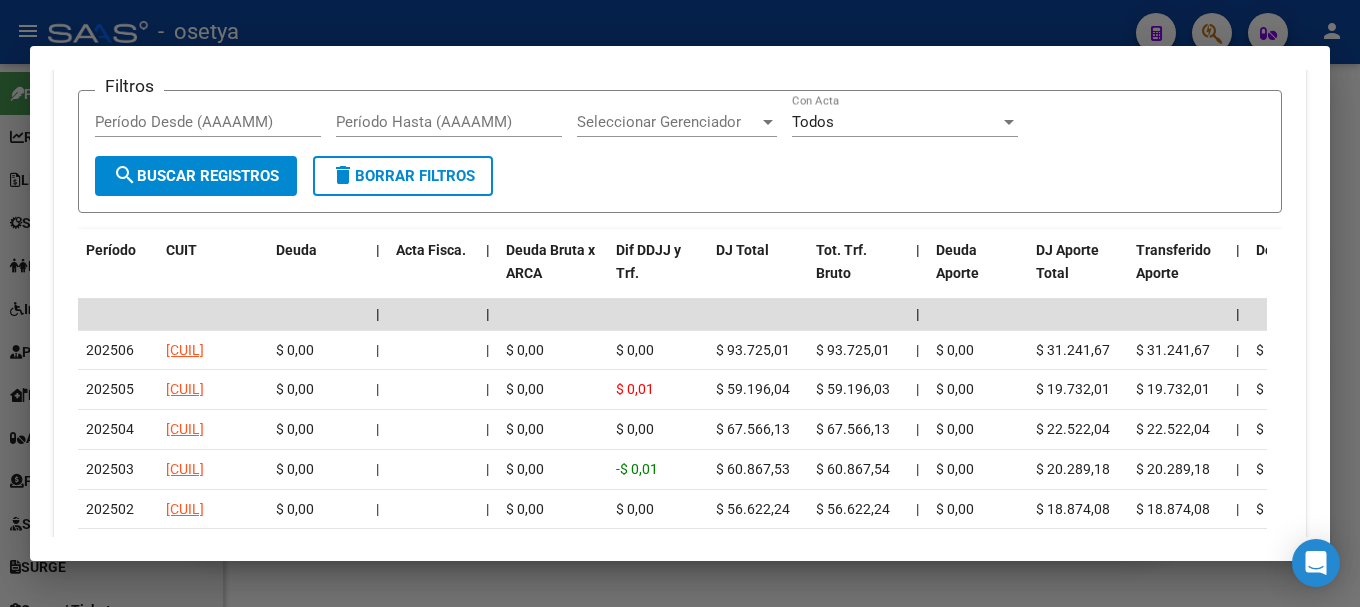 click at bounding box center (680, 303) 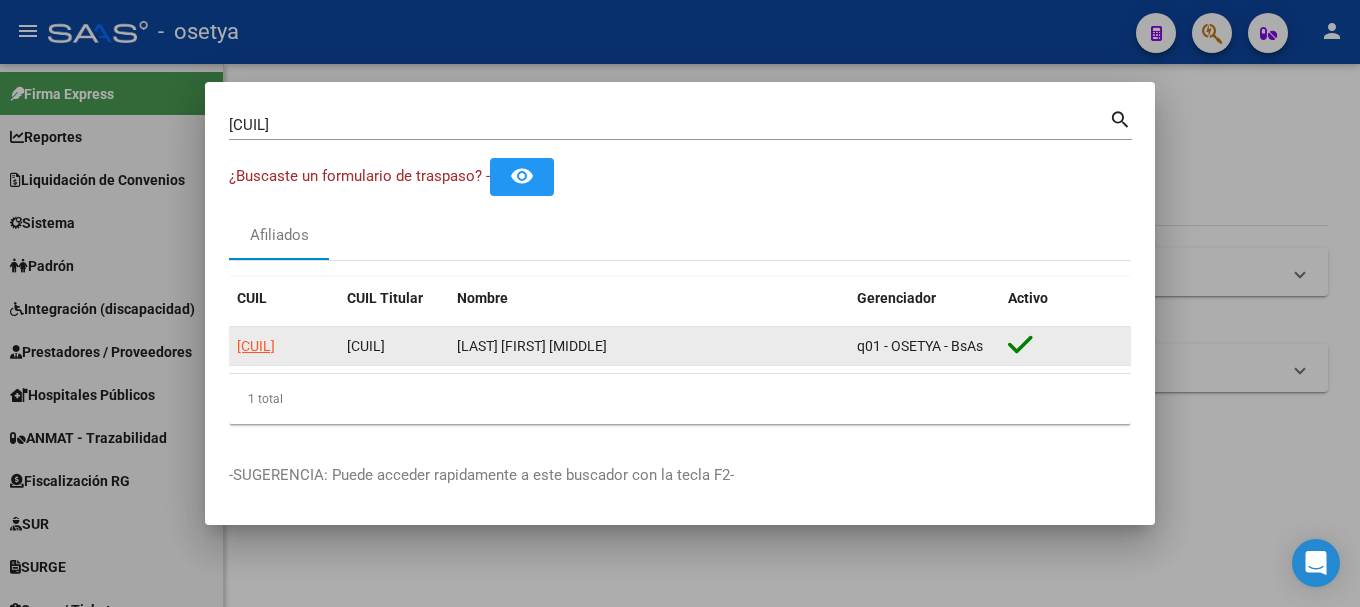 click on "[CUIL]" 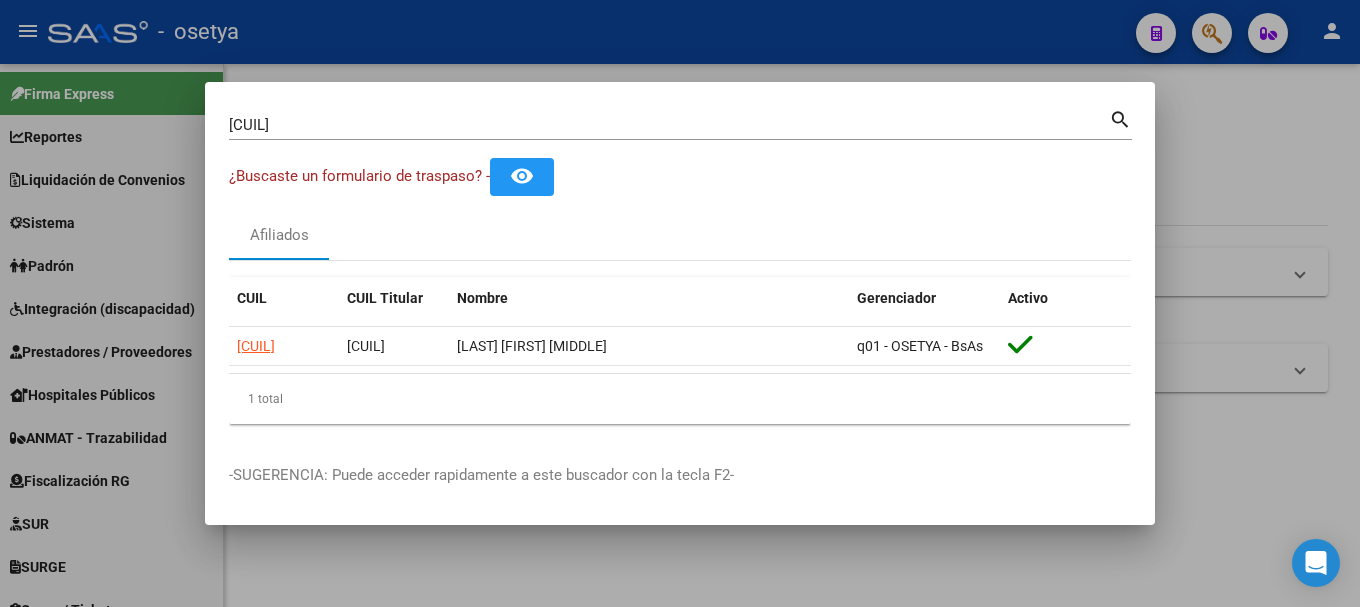 copy on "[CUIL]" 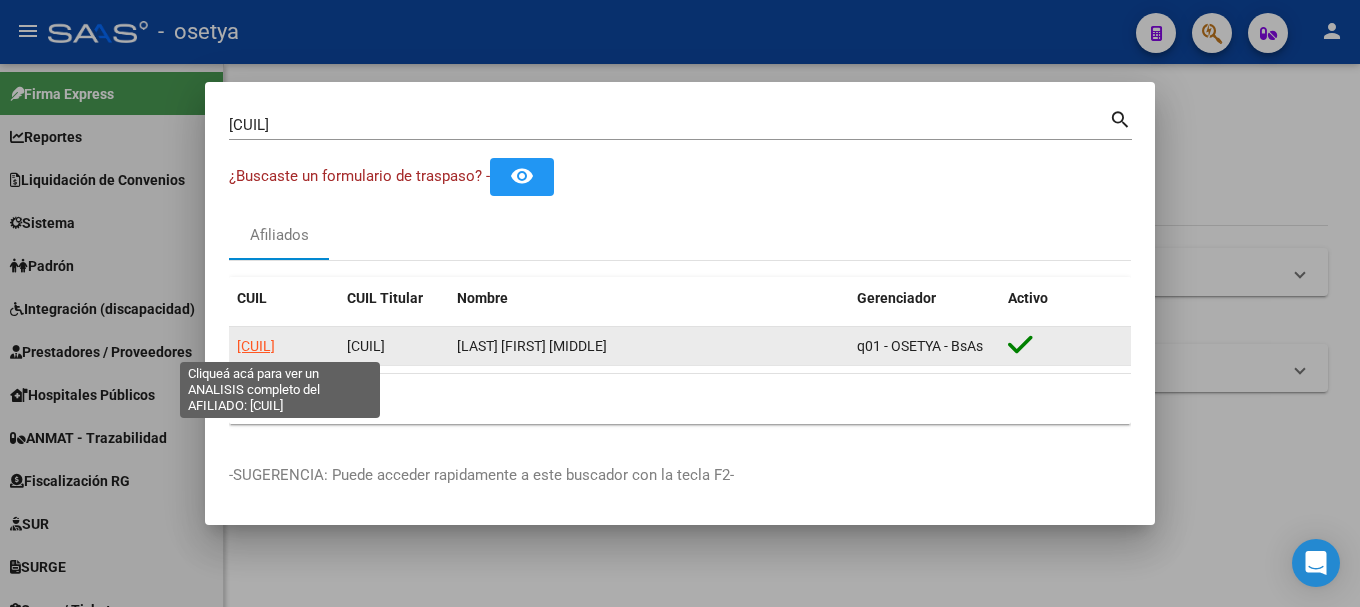 click on "[CUIL]" 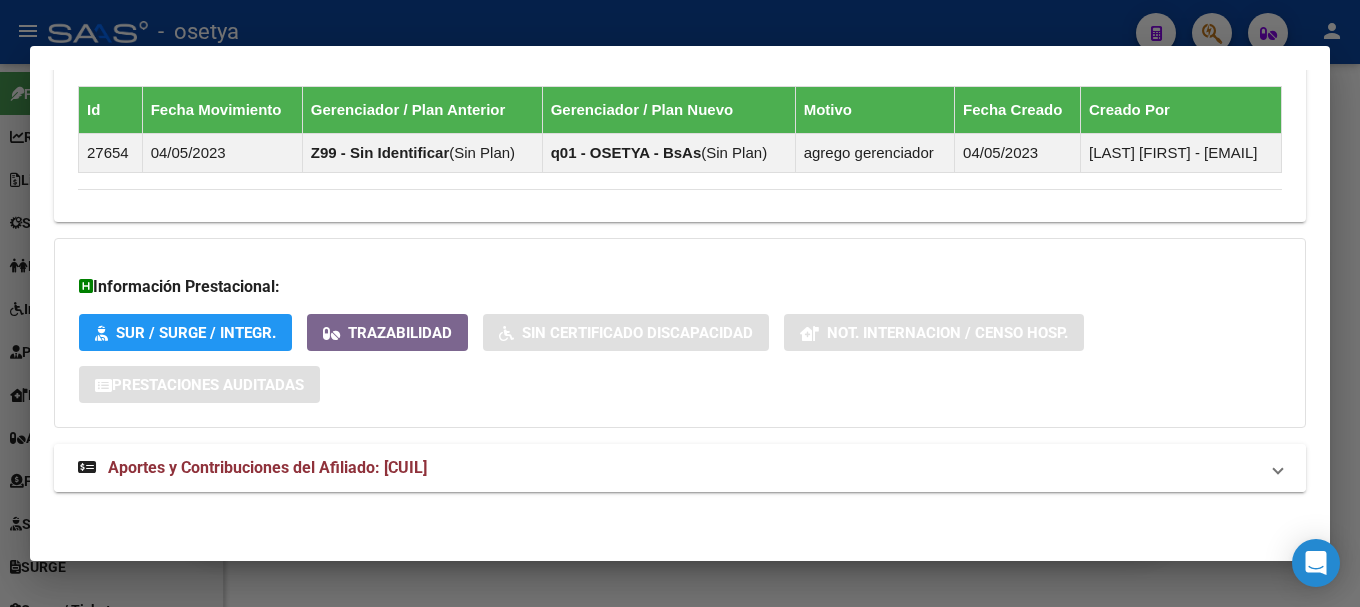 scroll, scrollTop: 1340, scrollLeft: 0, axis: vertical 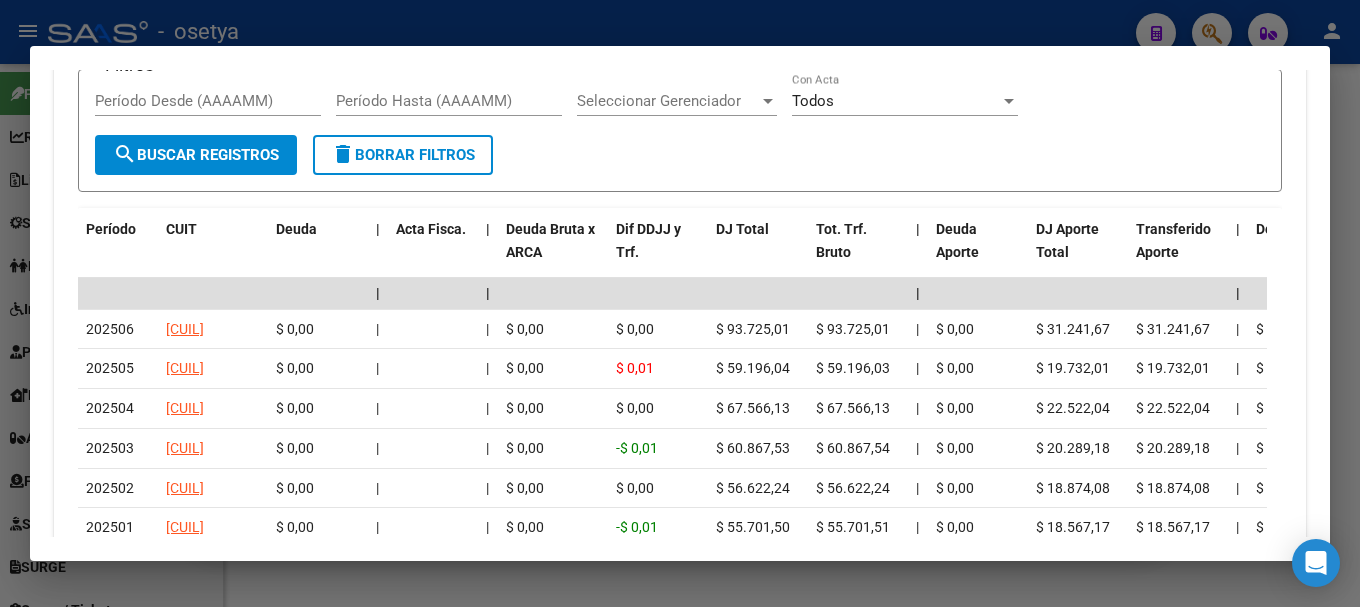 click at bounding box center [680, 303] 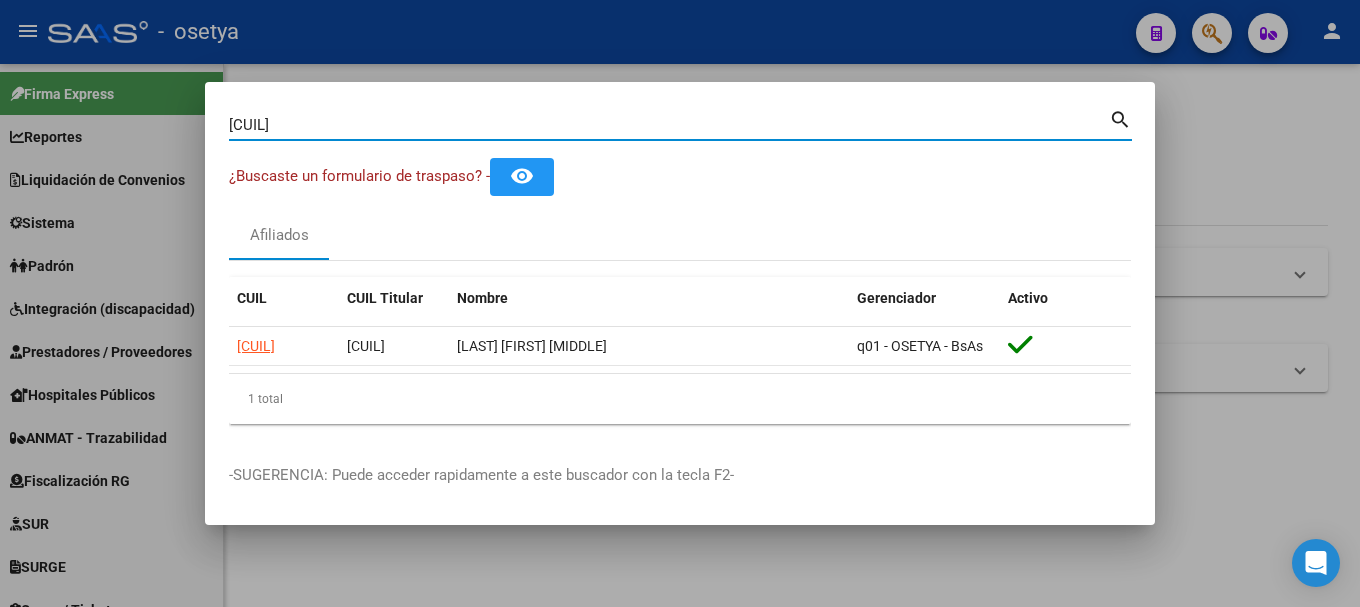click on "[CUIL]" at bounding box center [669, 125] 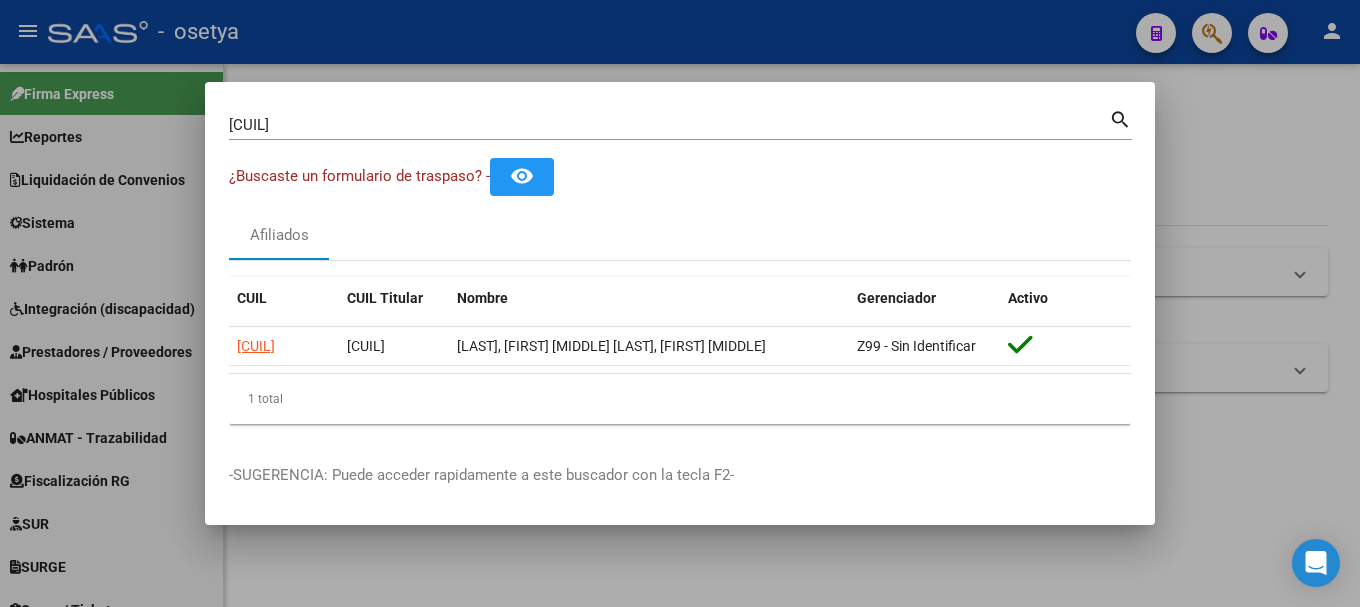 click on "[CUIL] Buscar (apellido, dni, cuil, nro traspaso, cuit, obra social)" at bounding box center [669, 125] 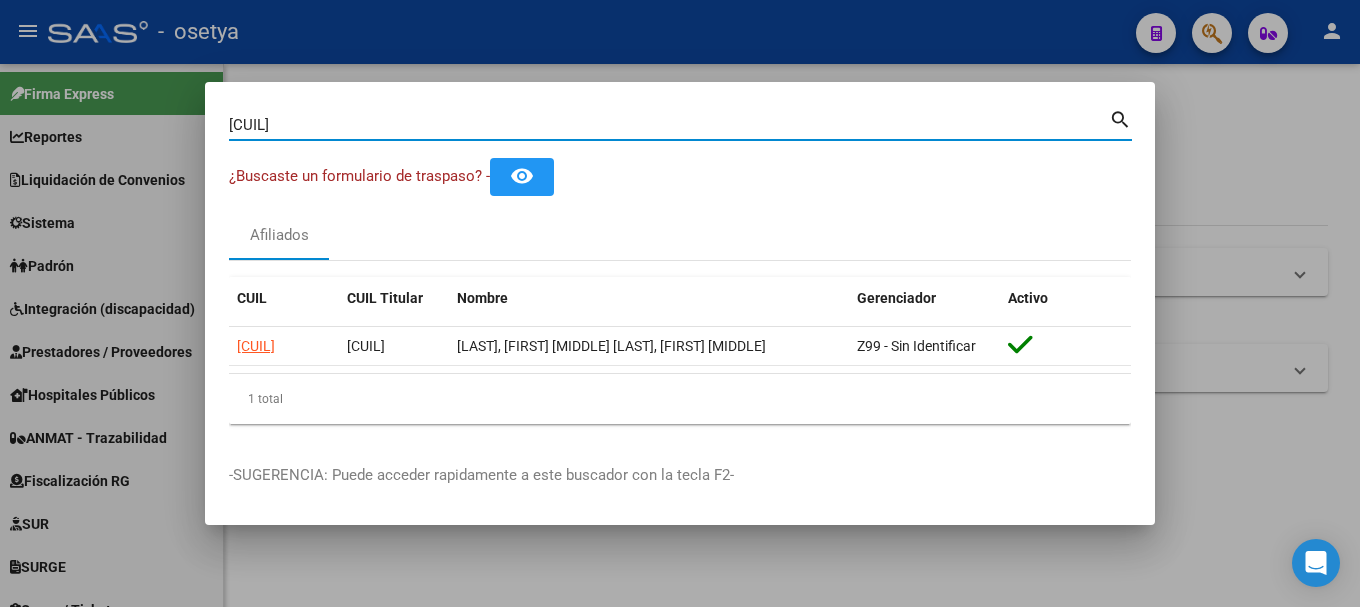 click on "[CUIL]" at bounding box center [669, 125] 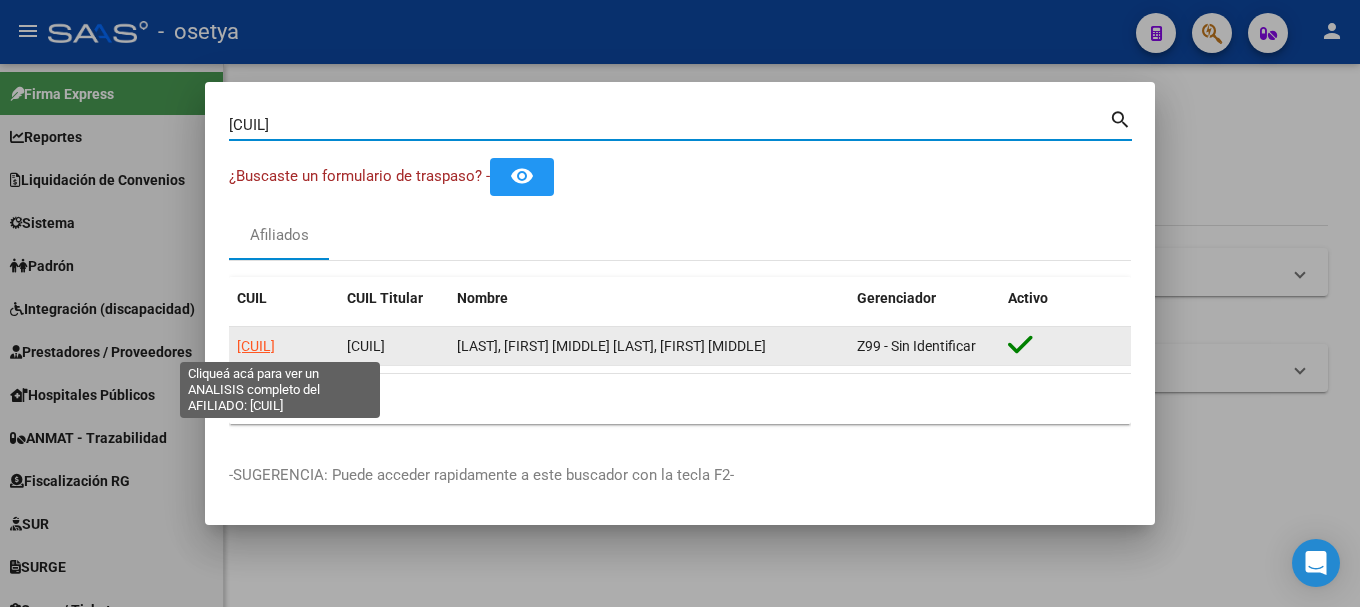 click on "[CUIL]" 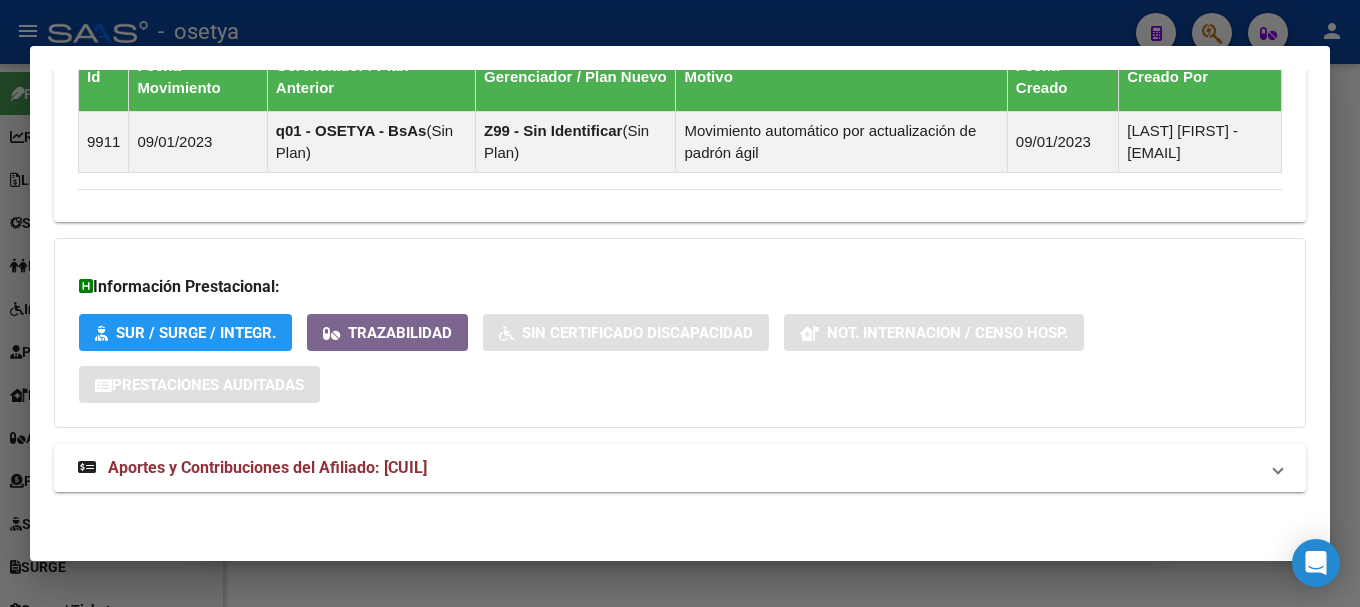 click on "Aportes y Contribuciones del Afiliado: [CUIL]" at bounding box center (680, 468) 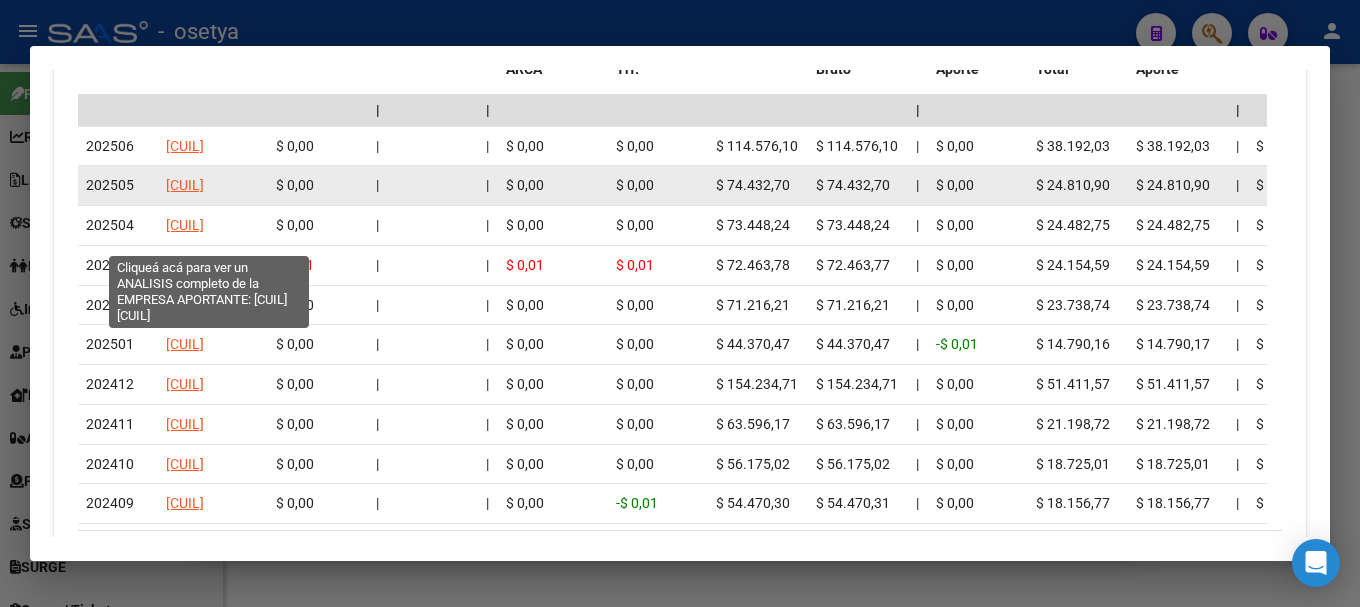 scroll, scrollTop: 2173, scrollLeft: 0, axis: vertical 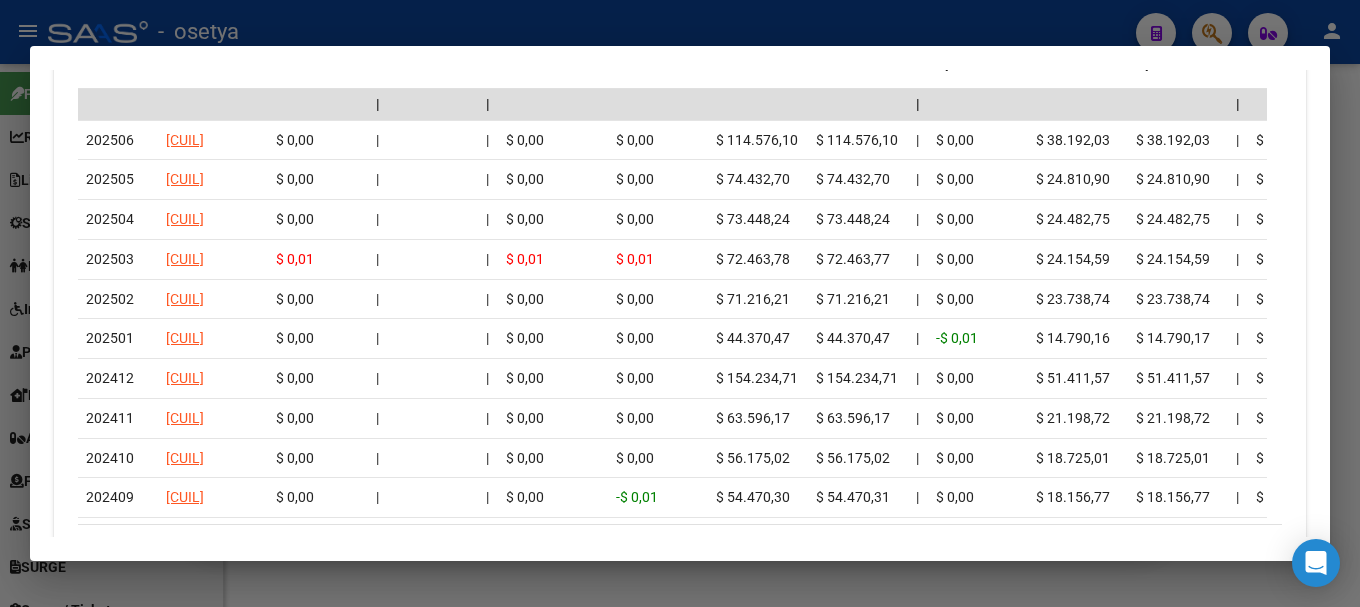 click at bounding box center [680, 303] 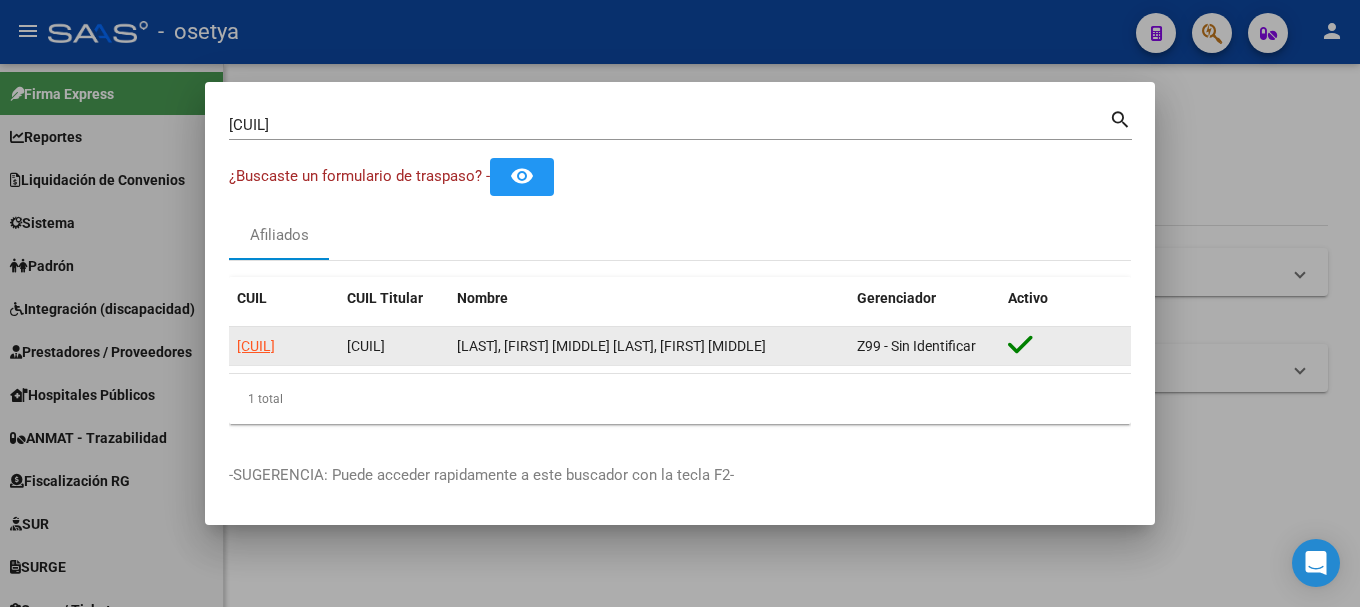 drag, startPoint x: 364, startPoint y: 347, endPoint x: 424, endPoint y: 344, distance: 60.074955 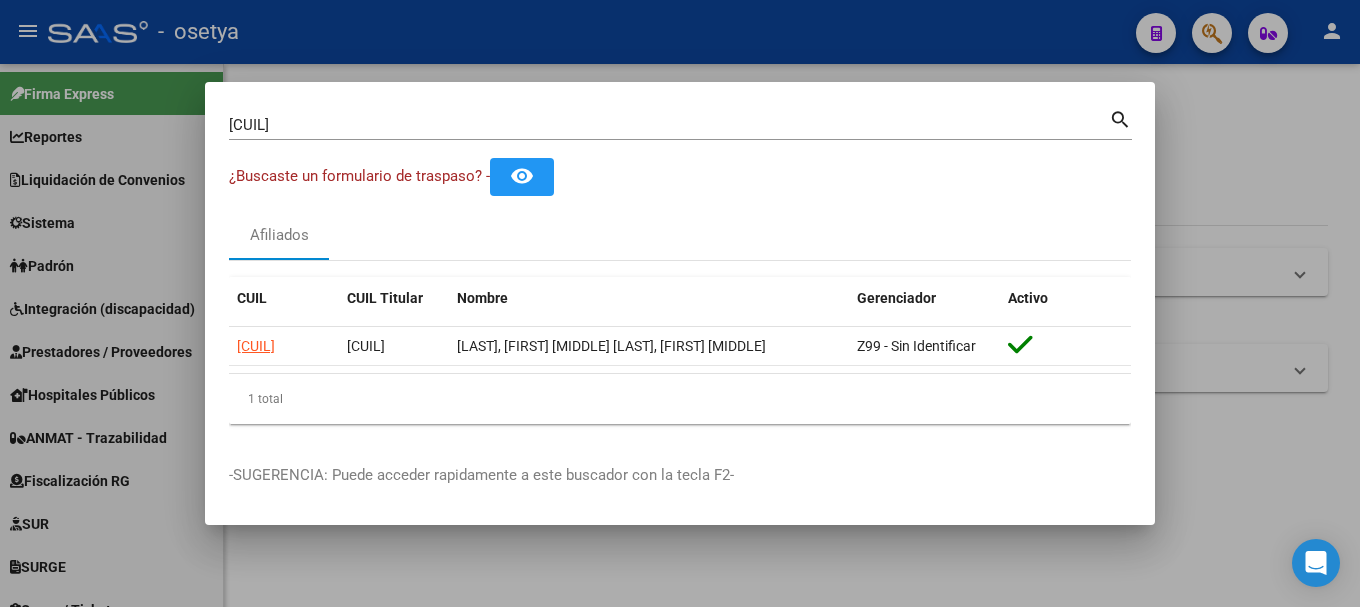 click on "[CUIL]" at bounding box center [669, 125] 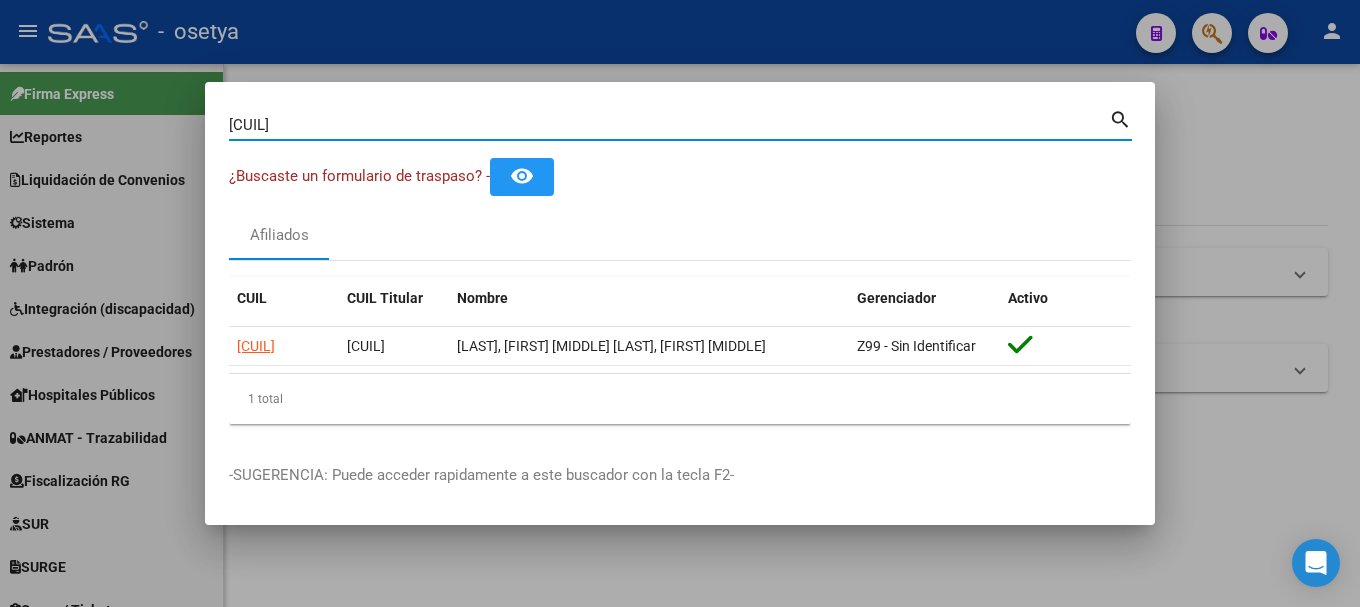 click on "[CUIL]" at bounding box center [669, 125] 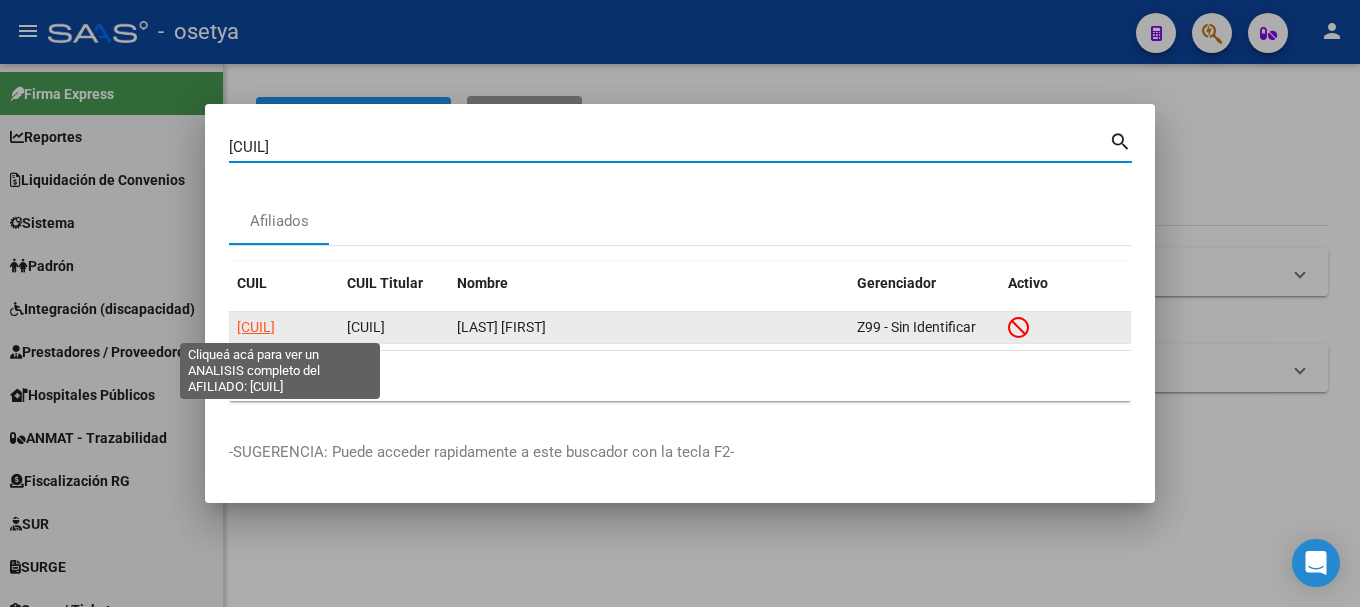 click on "[CUIL]" 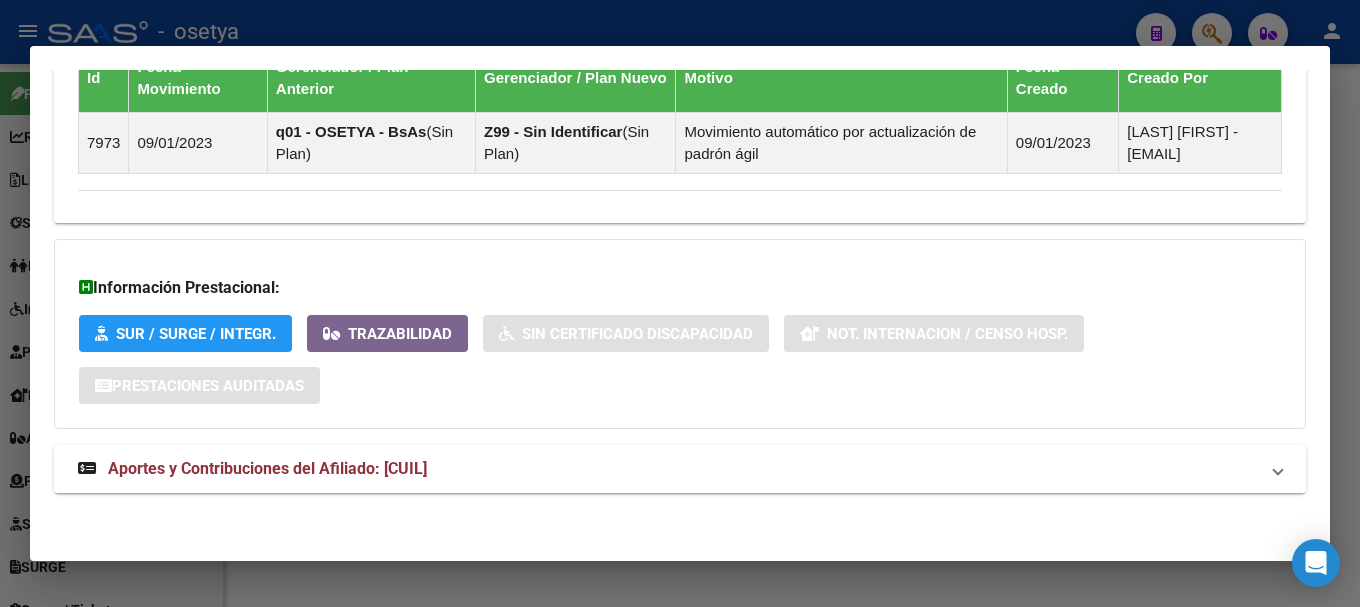 drag, startPoint x: 837, startPoint y: 461, endPoint x: 990, endPoint y: 343, distance: 193.2175 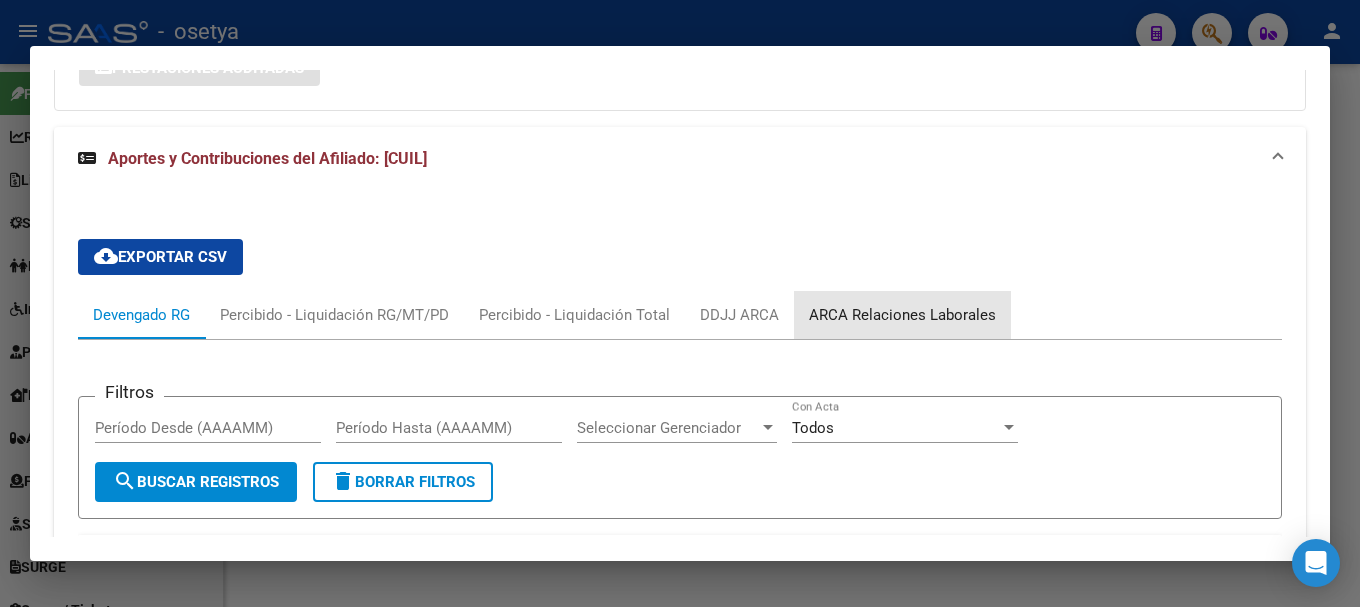 click on "ARCA Relaciones Laborales" at bounding box center (902, 315) 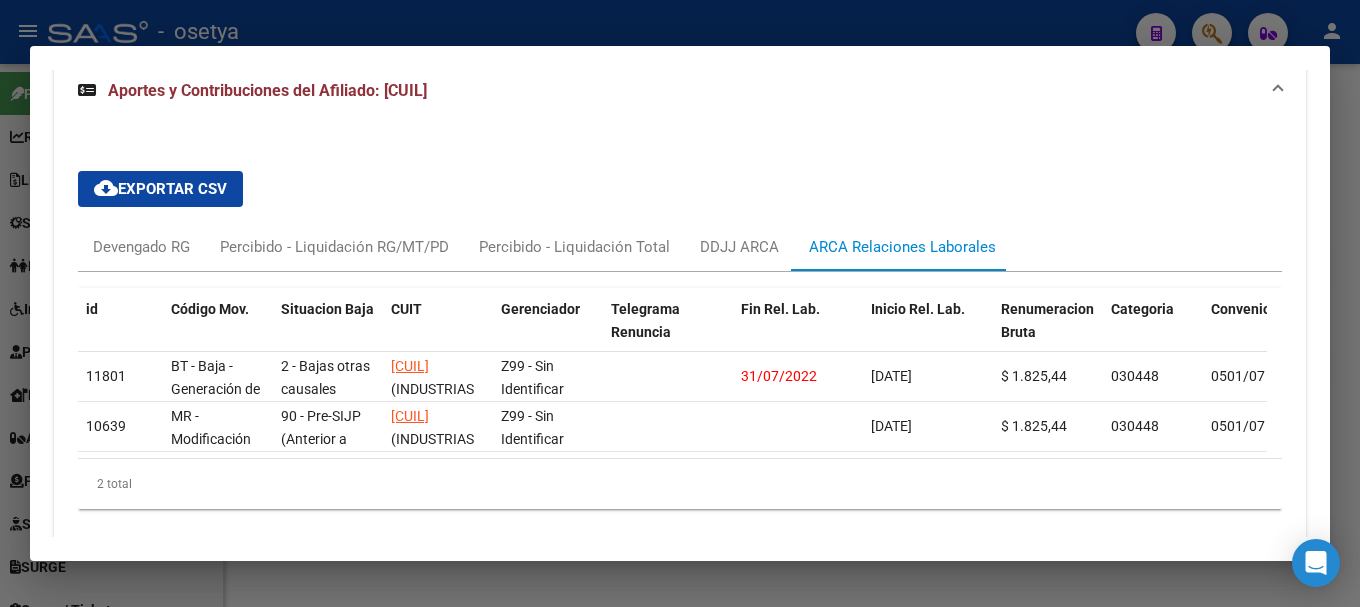 scroll, scrollTop: 1735, scrollLeft: 0, axis: vertical 